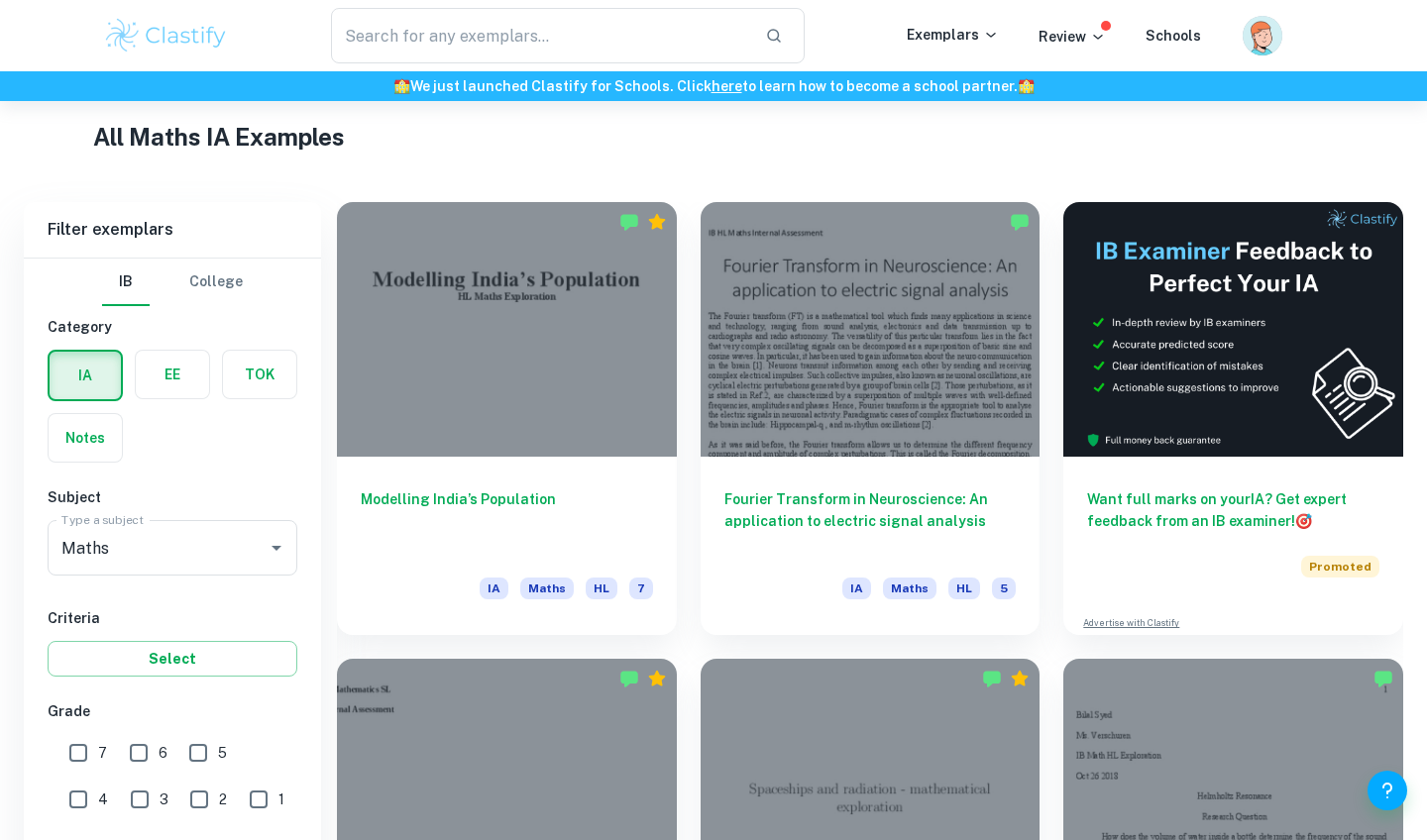 scroll, scrollTop: 1070, scrollLeft: 0, axis: vertical 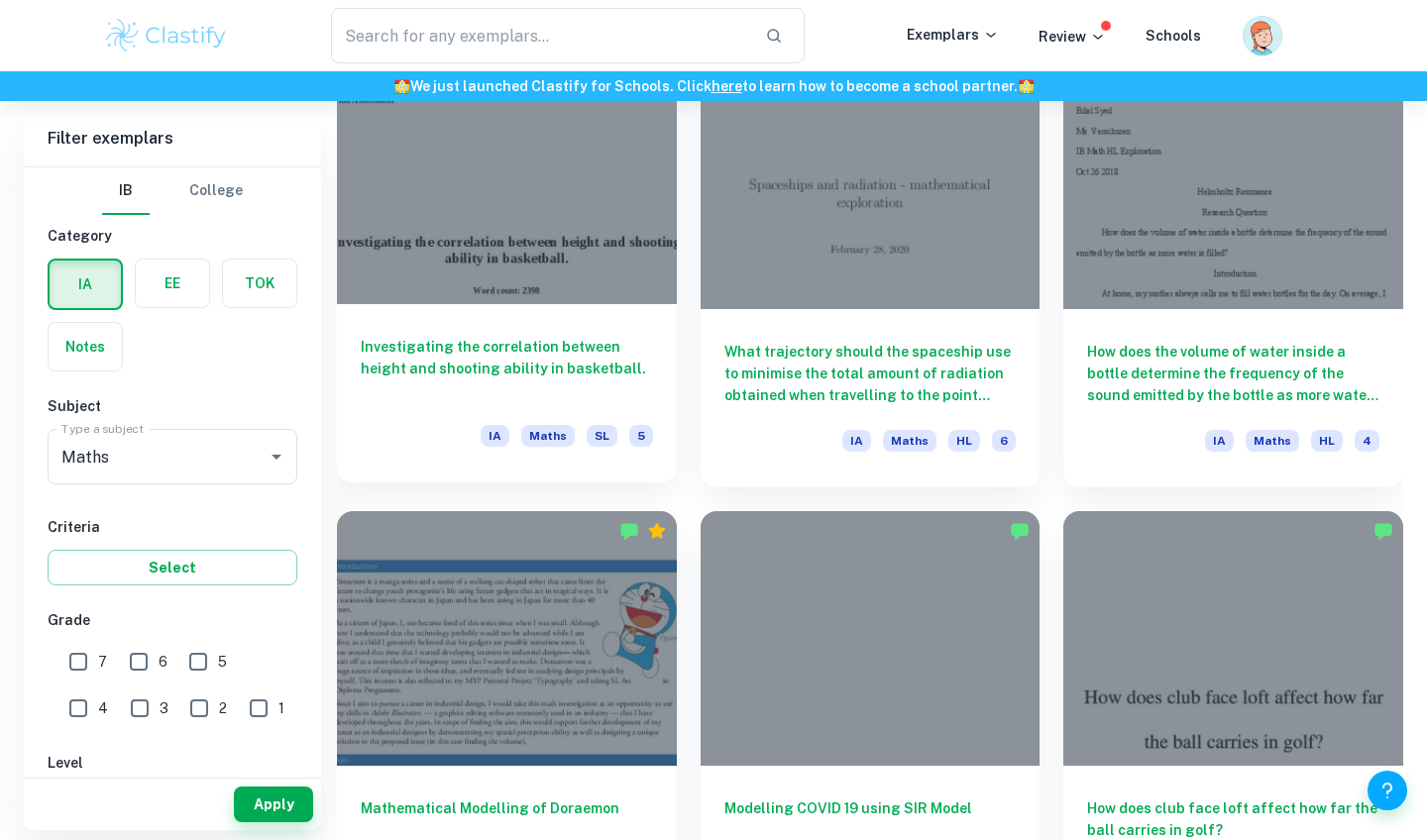 drag, startPoint x: 342, startPoint y: 344, endPoint x: 386, endPoint y: 345, distance: 44.01136 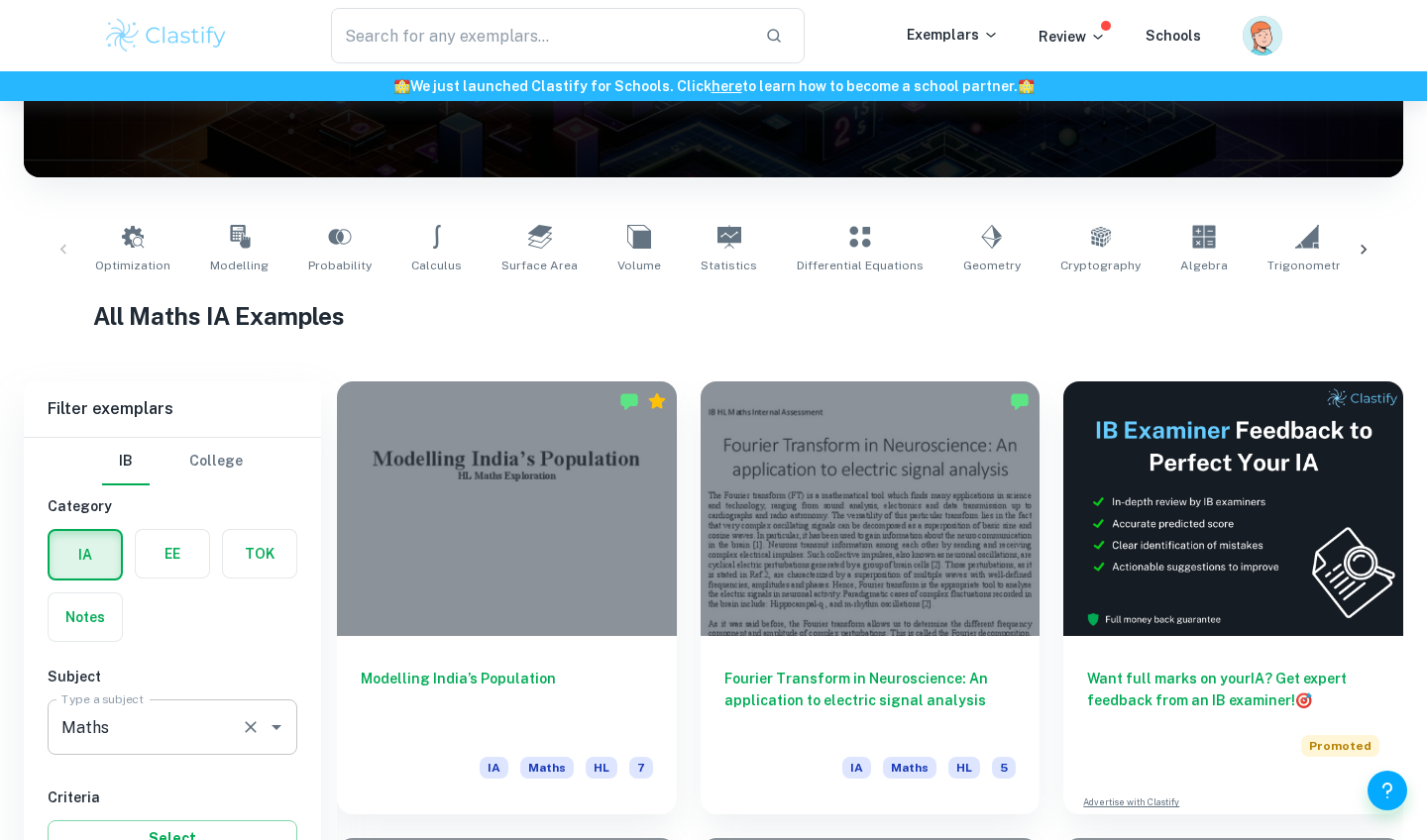 scroll, scrollTop: 521, scrollLeft: 0, axis: vertical 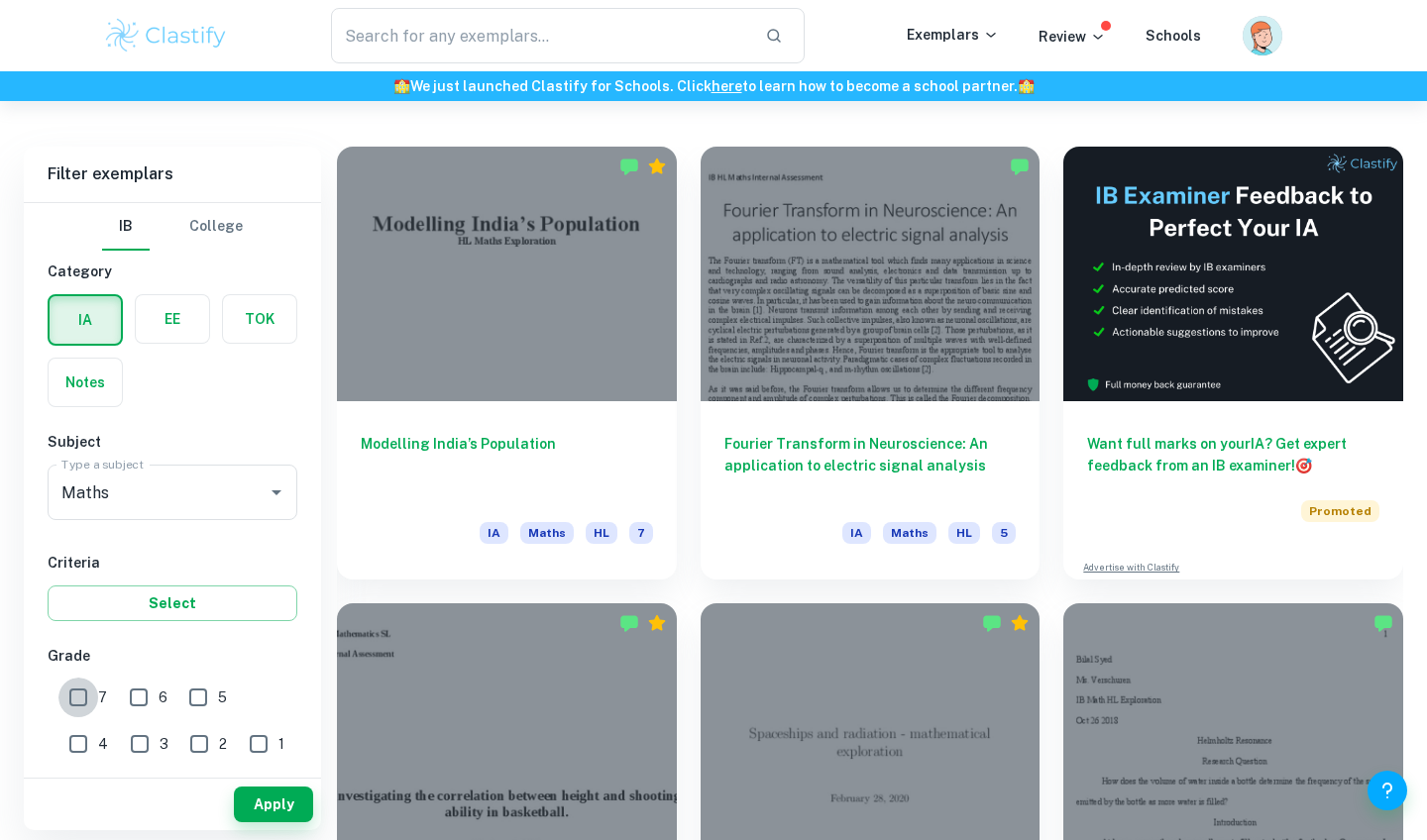 click on "7" at bounding box center (78, 697) 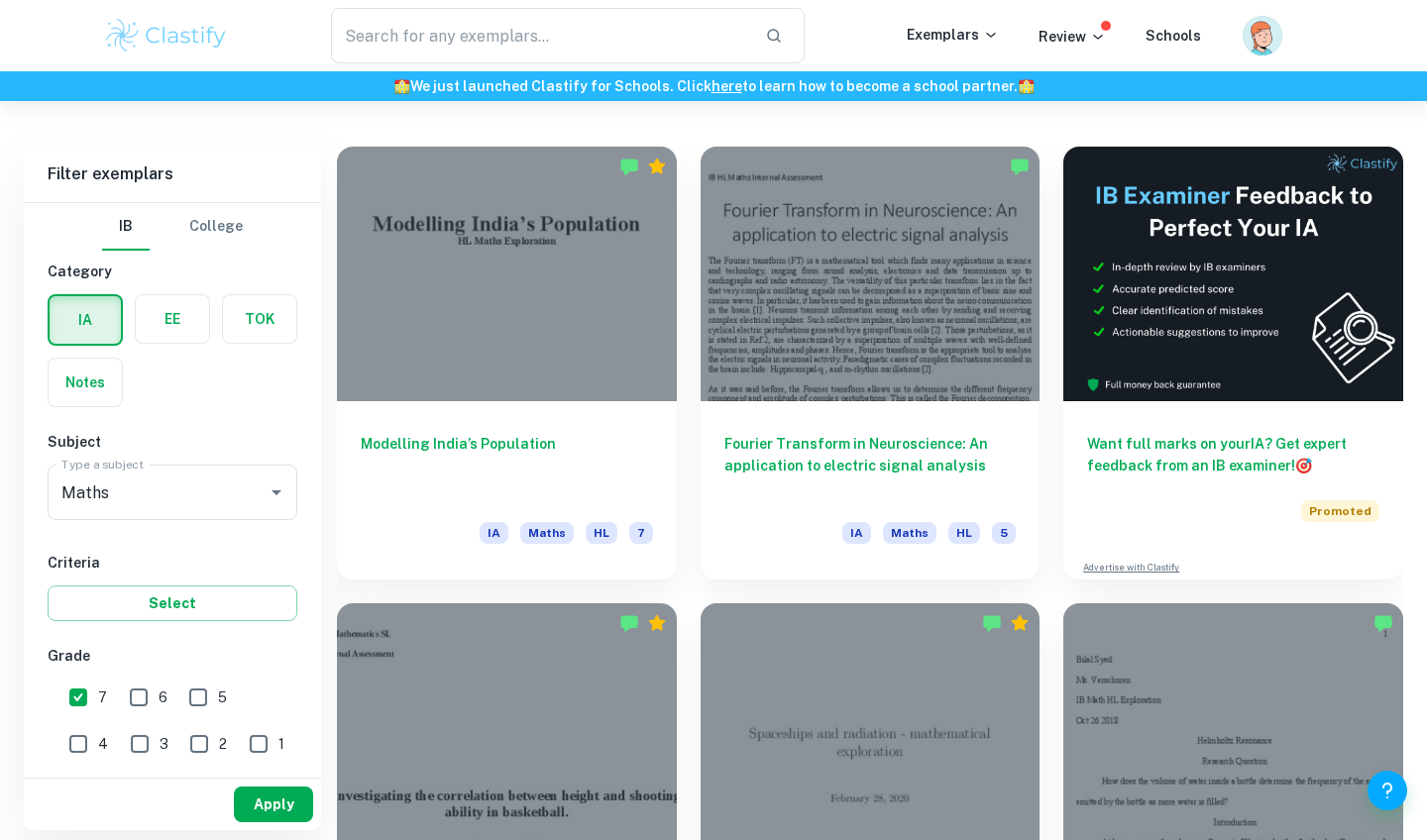click on "Apply" at bounding box center [274, 804] 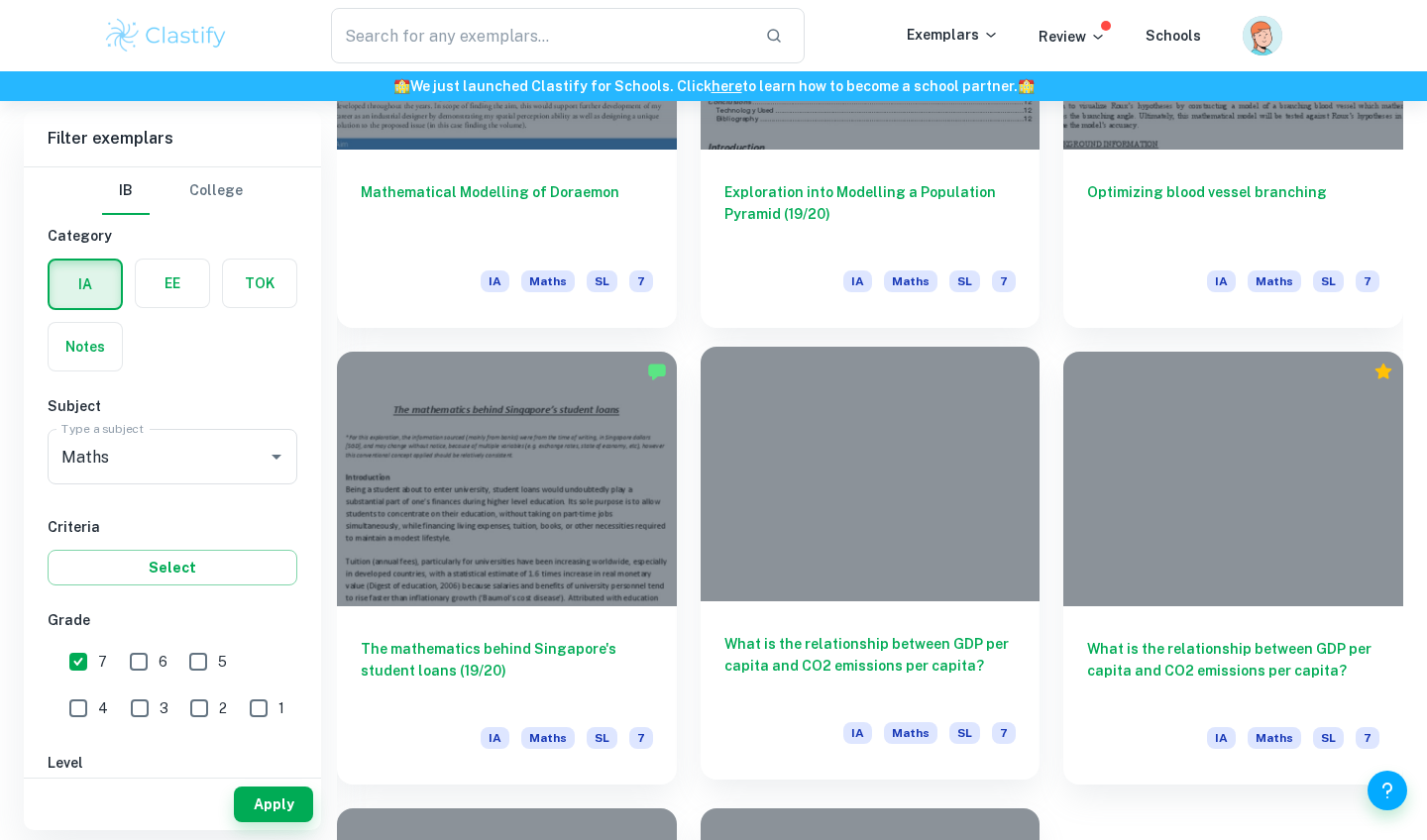 scroll, scrollTop: 1722, scrollLeft: 0, axis: vertical 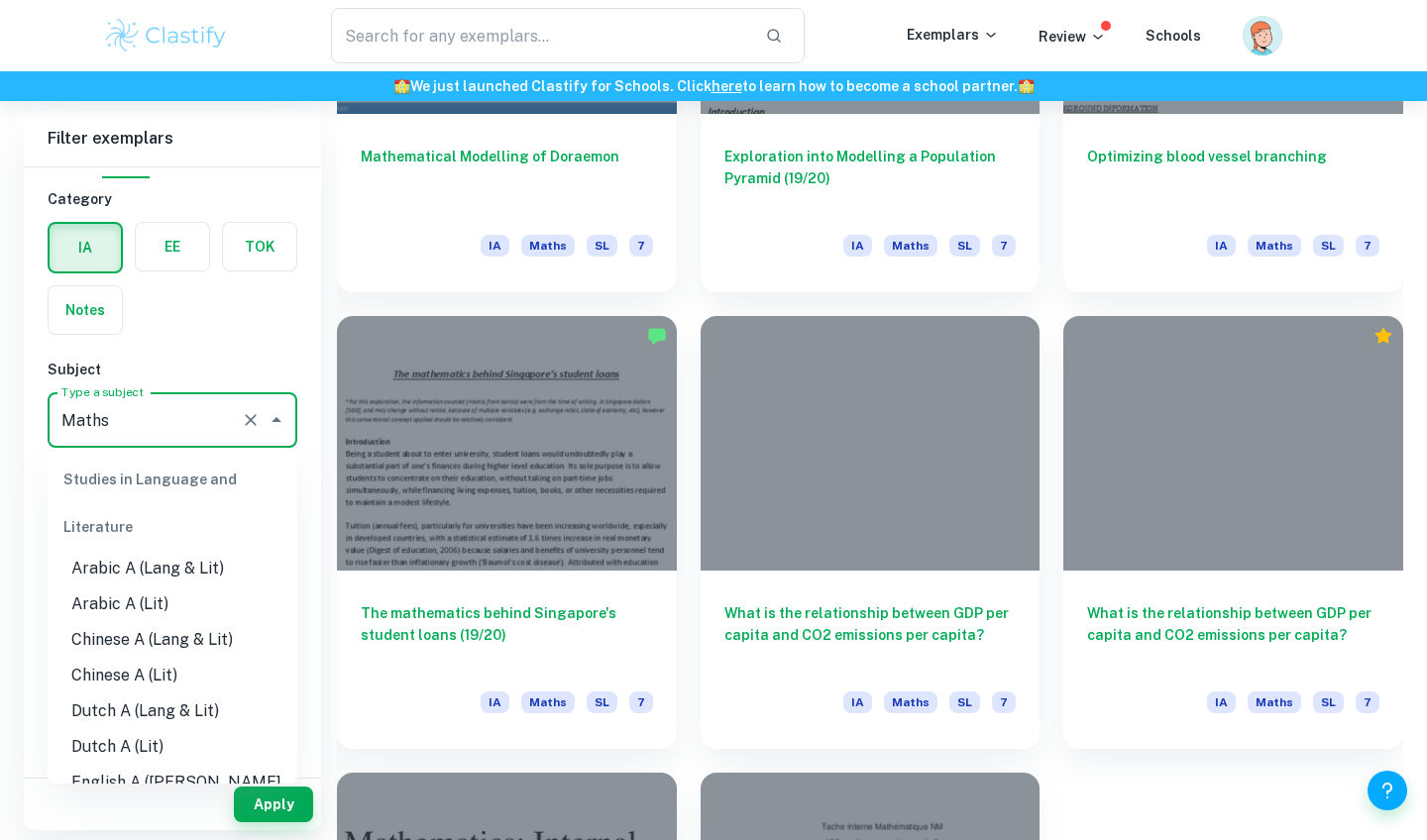 click on "Maths" at bounding box center (145, 420) 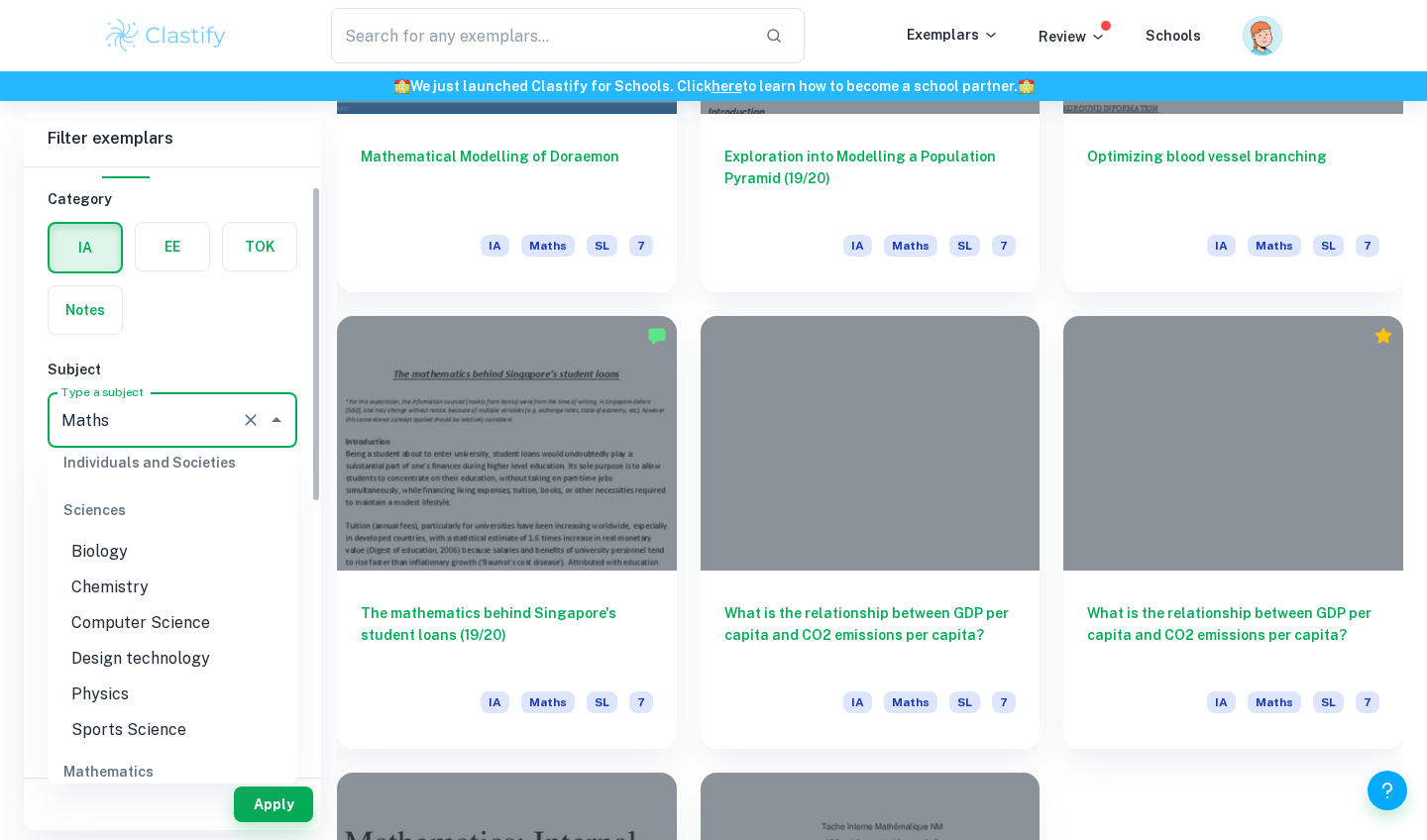 click on "Maths" at bounding box center (145, 420) 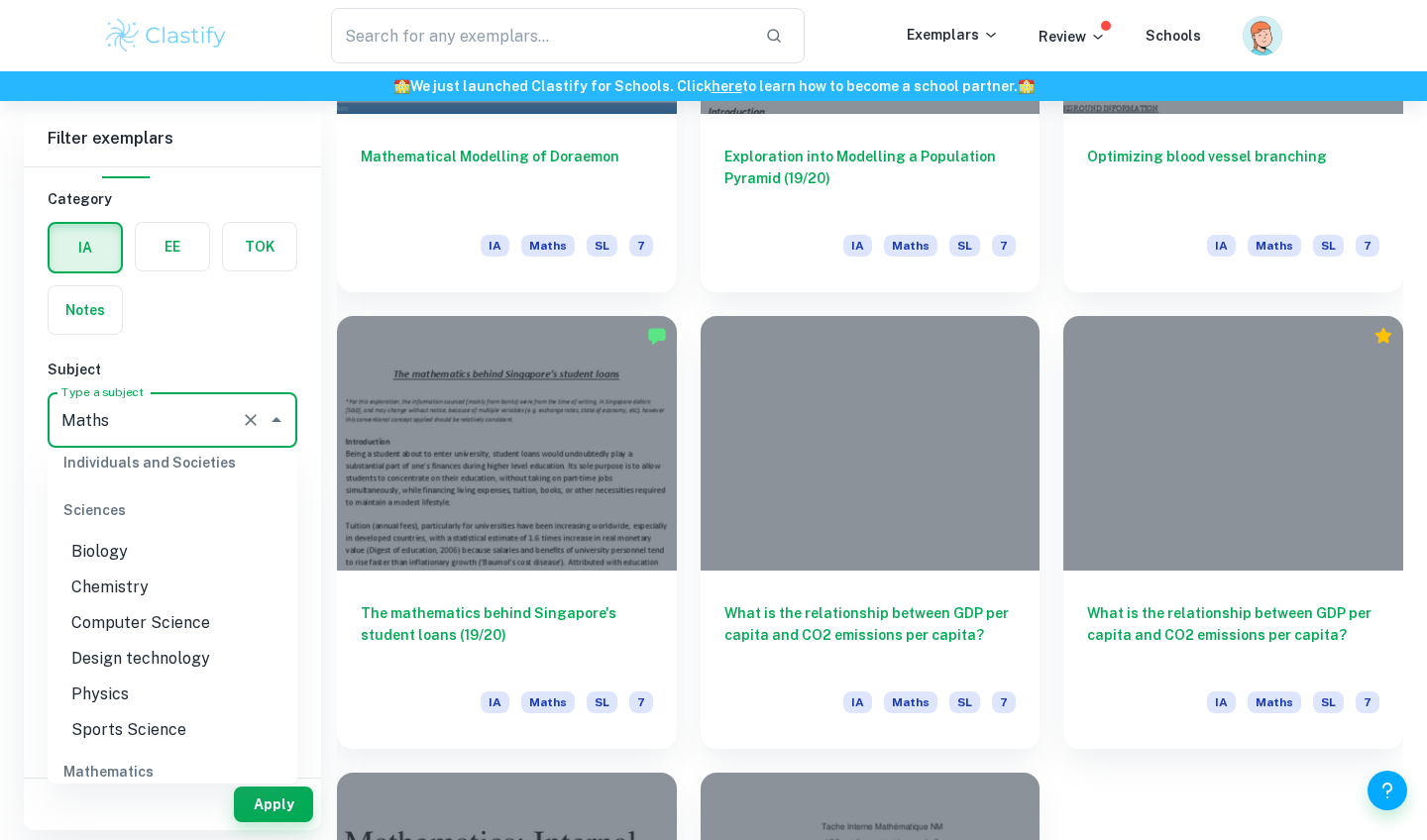 click on "IB College Category IA EE TOK Notes Subject Type a subject Maths Type a subject Criteria Select Grade 7 6 5 4 3 2 1 Level HL SL Session [DATE] [DATE] [DATE] [DATE] [DATE] [DATE] [DATE] [DATE] [DATE] [DATE] Other" at bounding box center [172, 703] 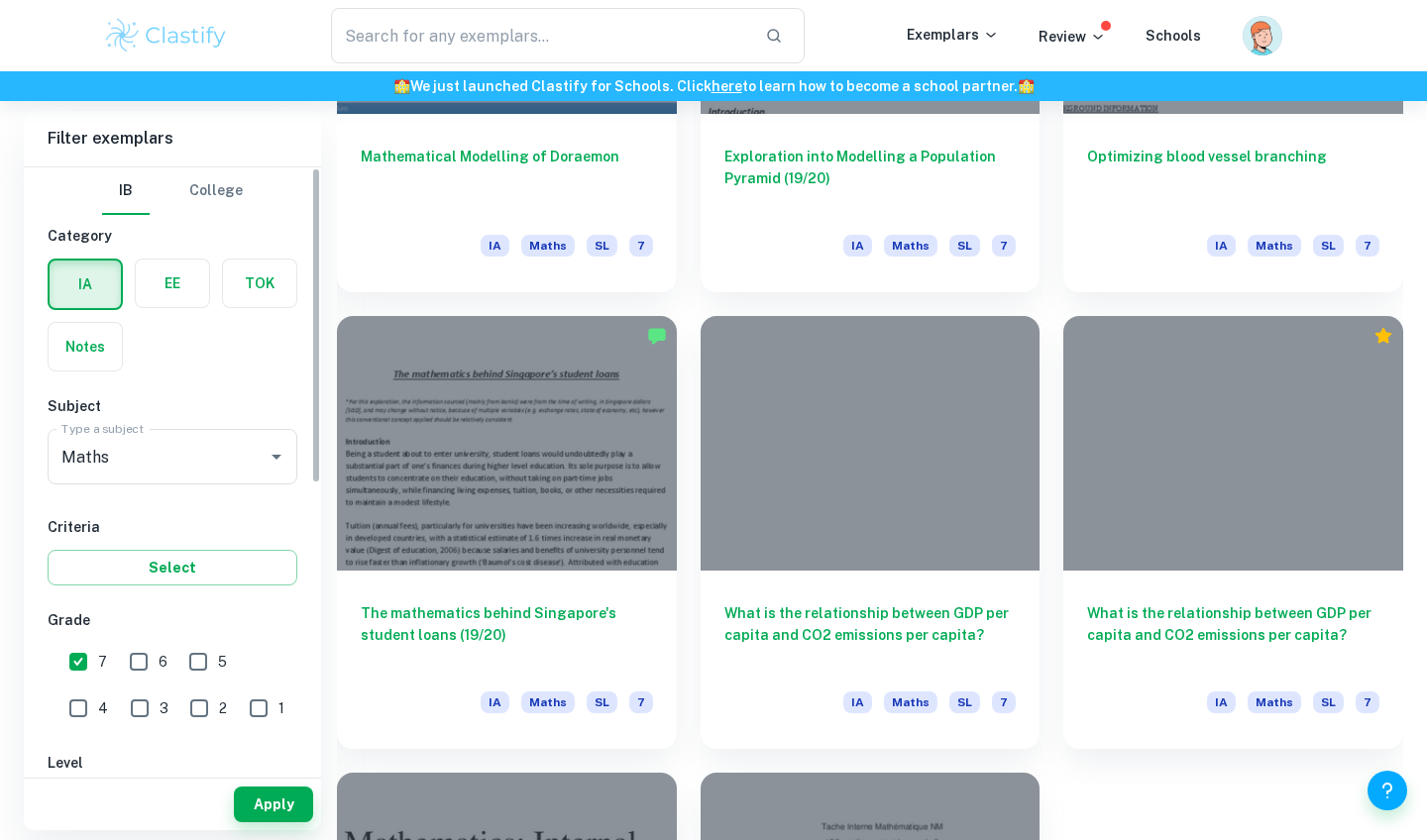 scroll, scrollTop: 0, scrollLeft: 0, axis: both 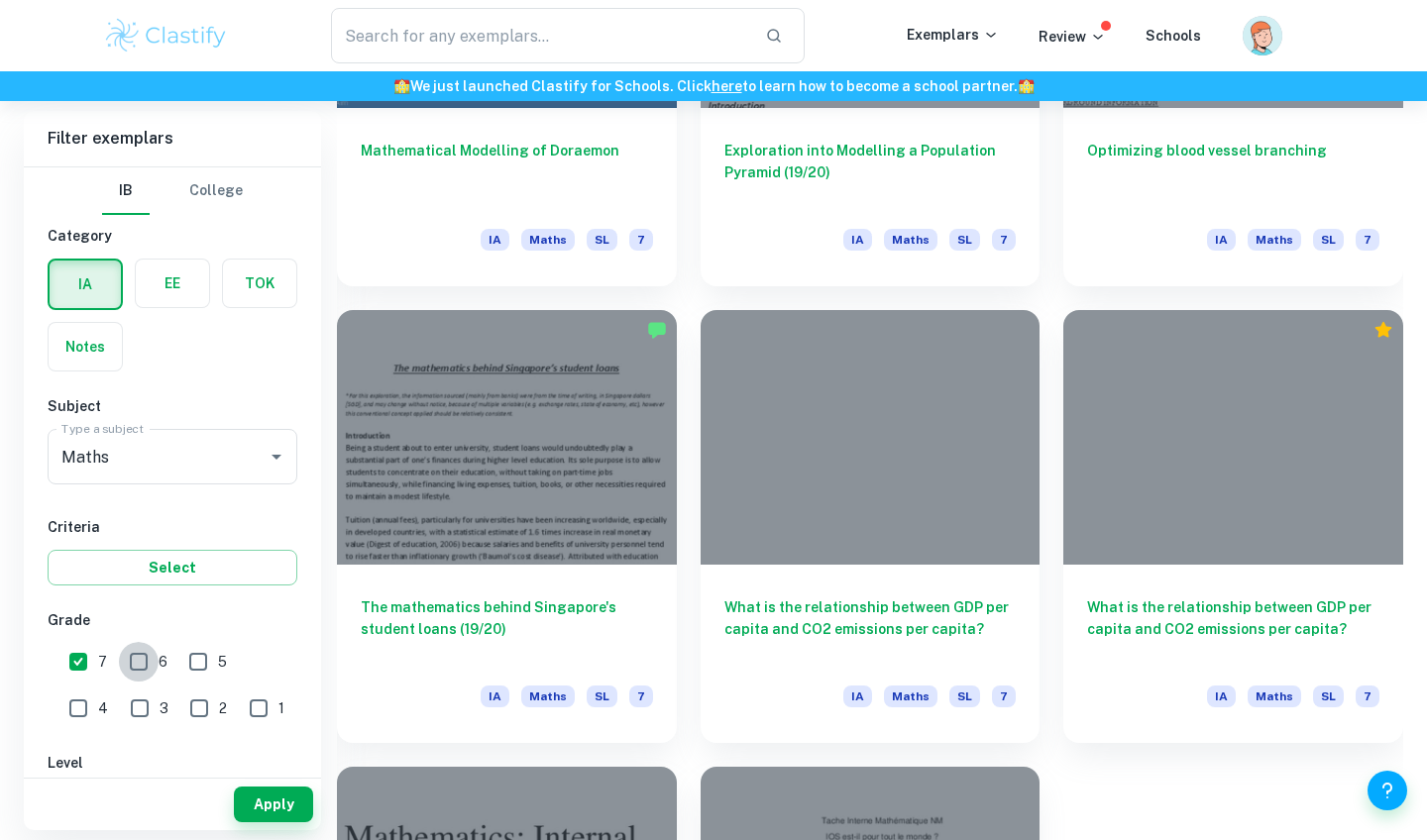 click on "6" at bounding box center [139, 662] 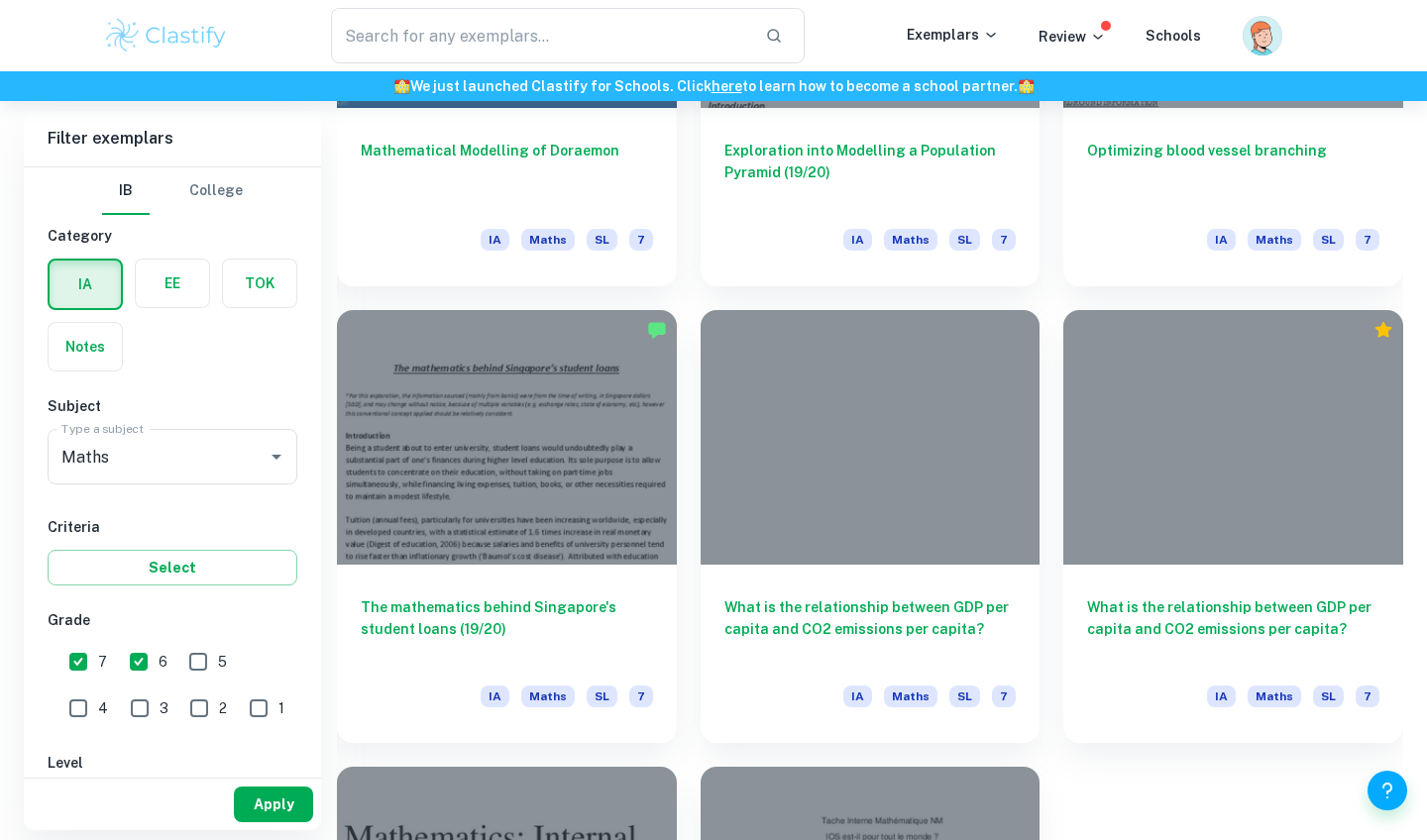 click on "Apply" at bounding box center (274, 804) 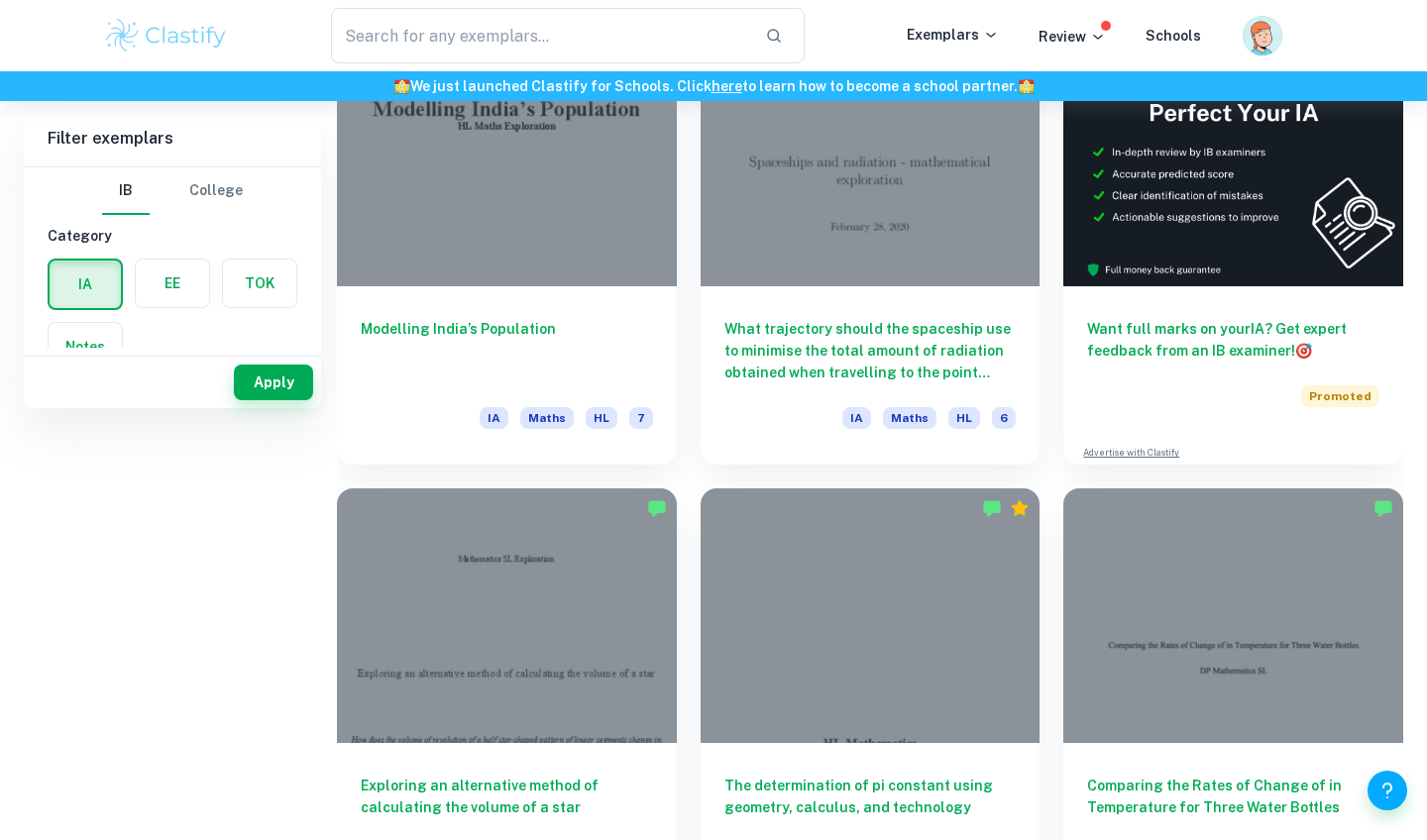 scroll, scrollTop: 0, scrollLeft: 0, axis: both 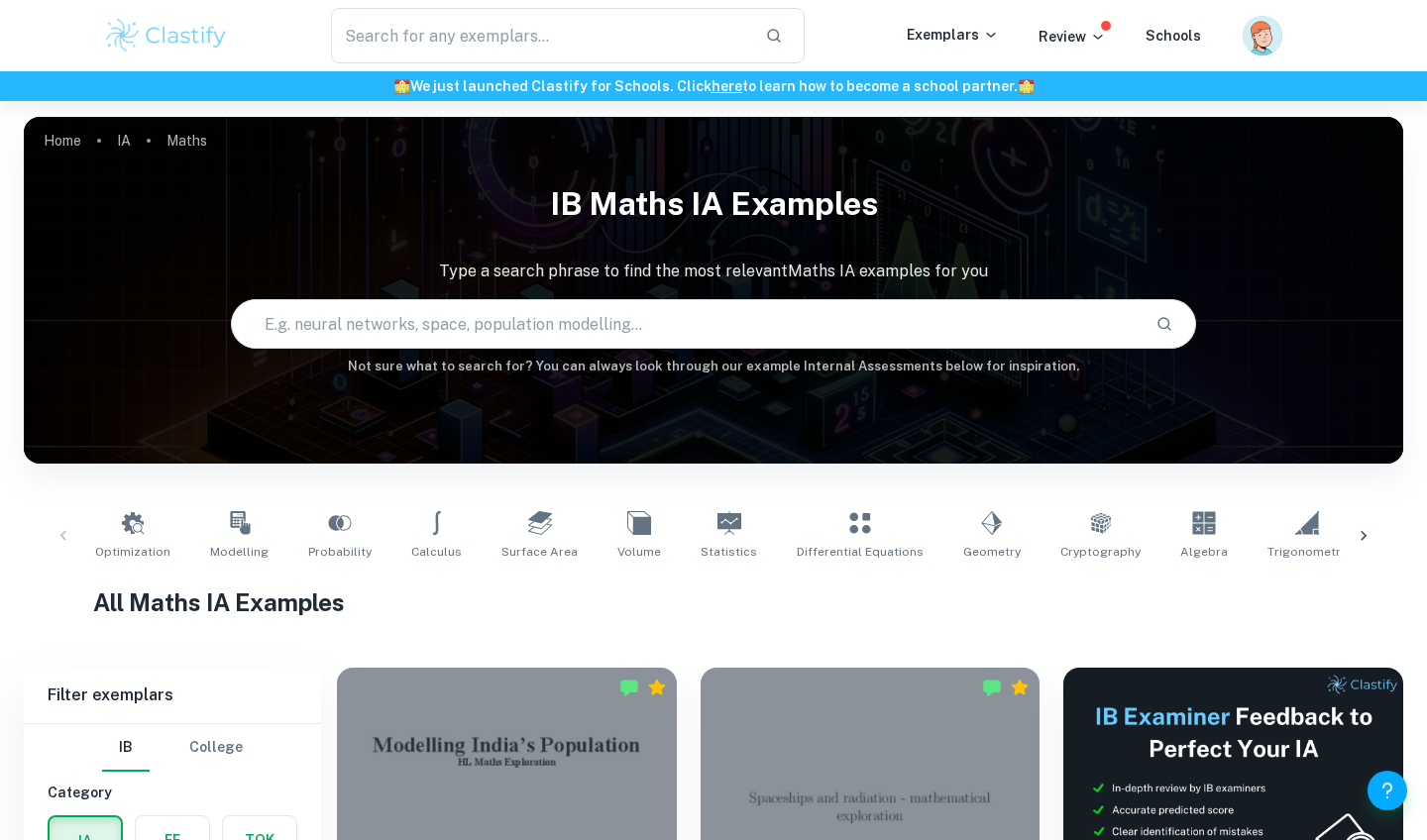 click at bounding box center [686, 324] 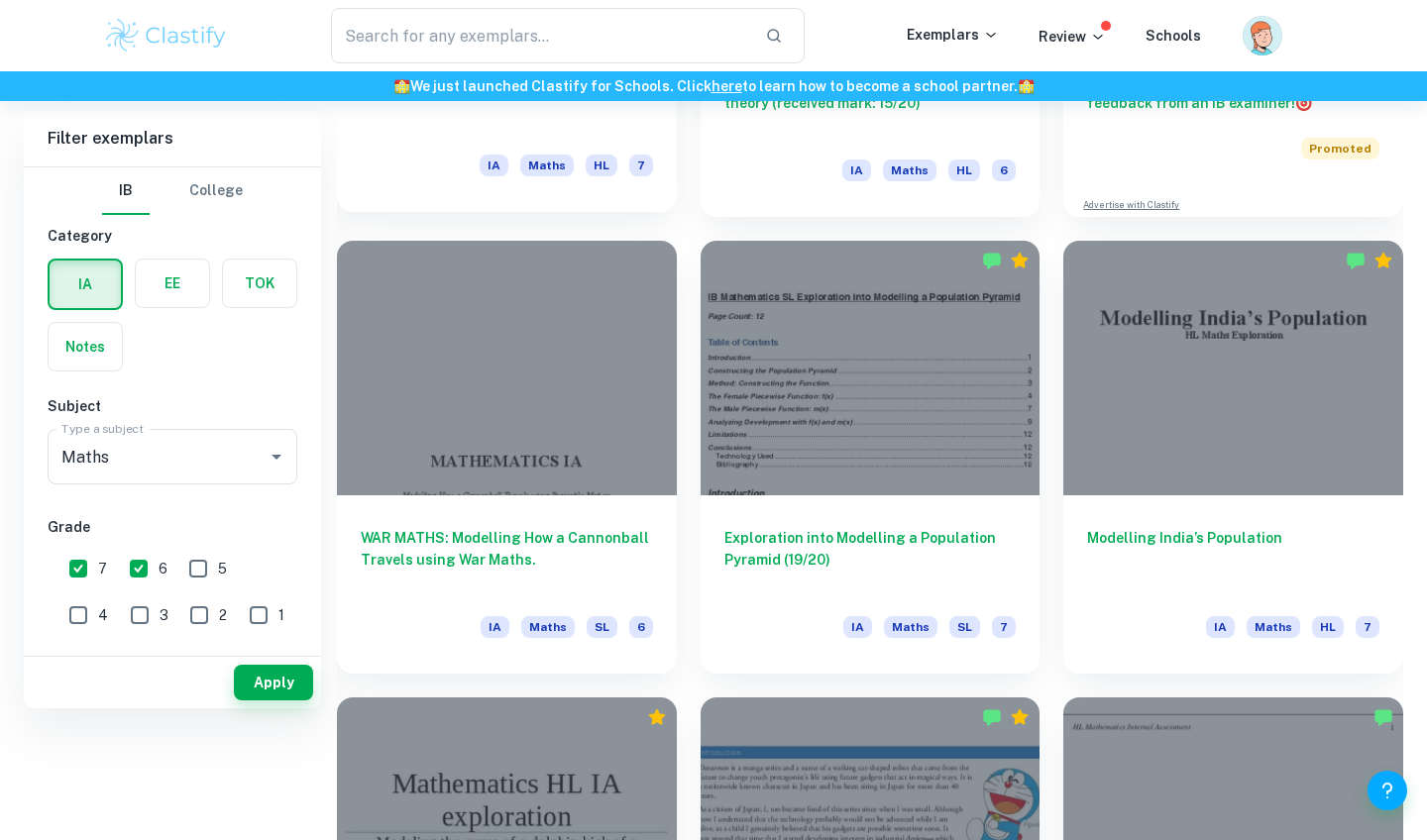 scroll, scrollTop: 435, scrollLeft: 0, axis: vertical 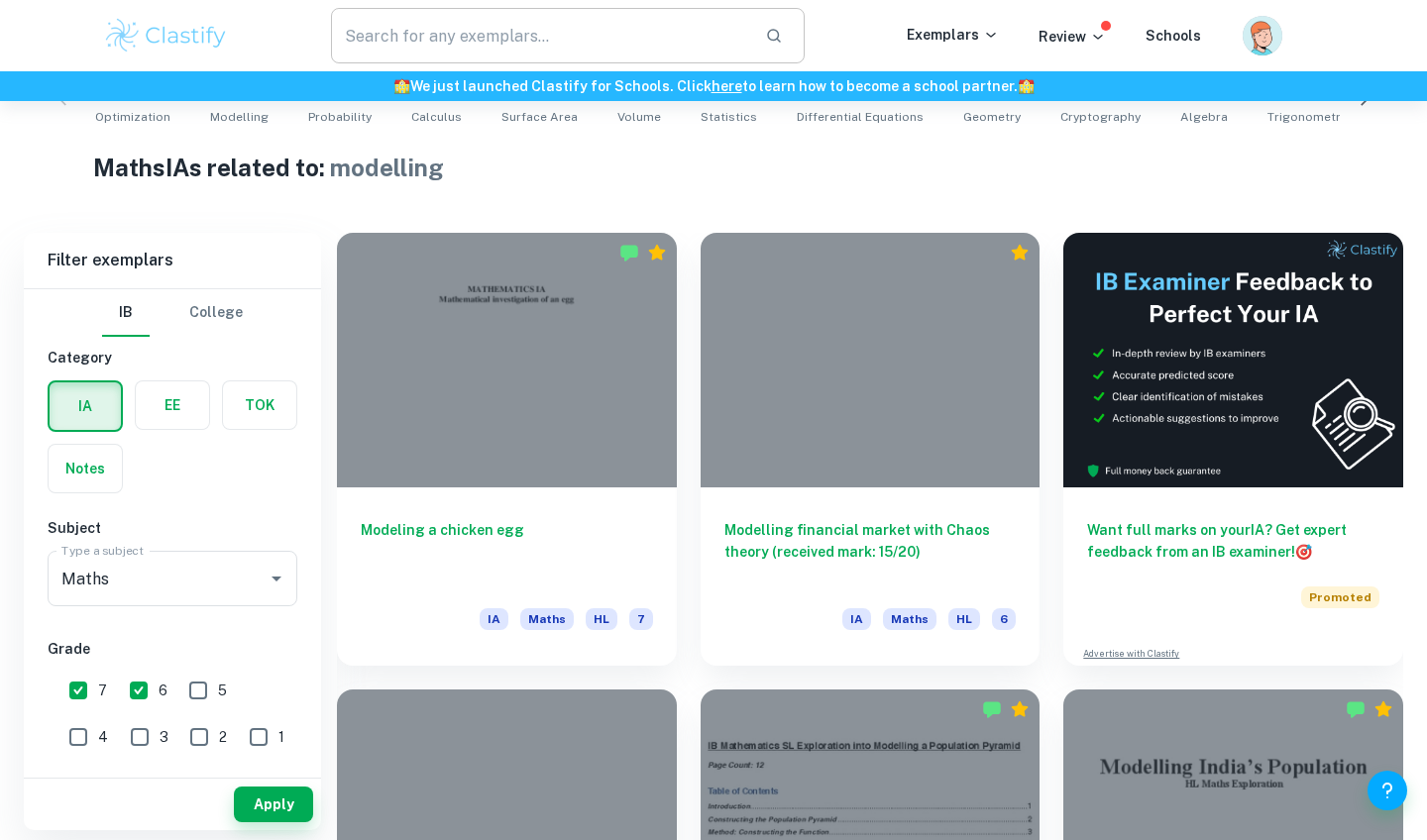 click at bounding box center [540, 36] 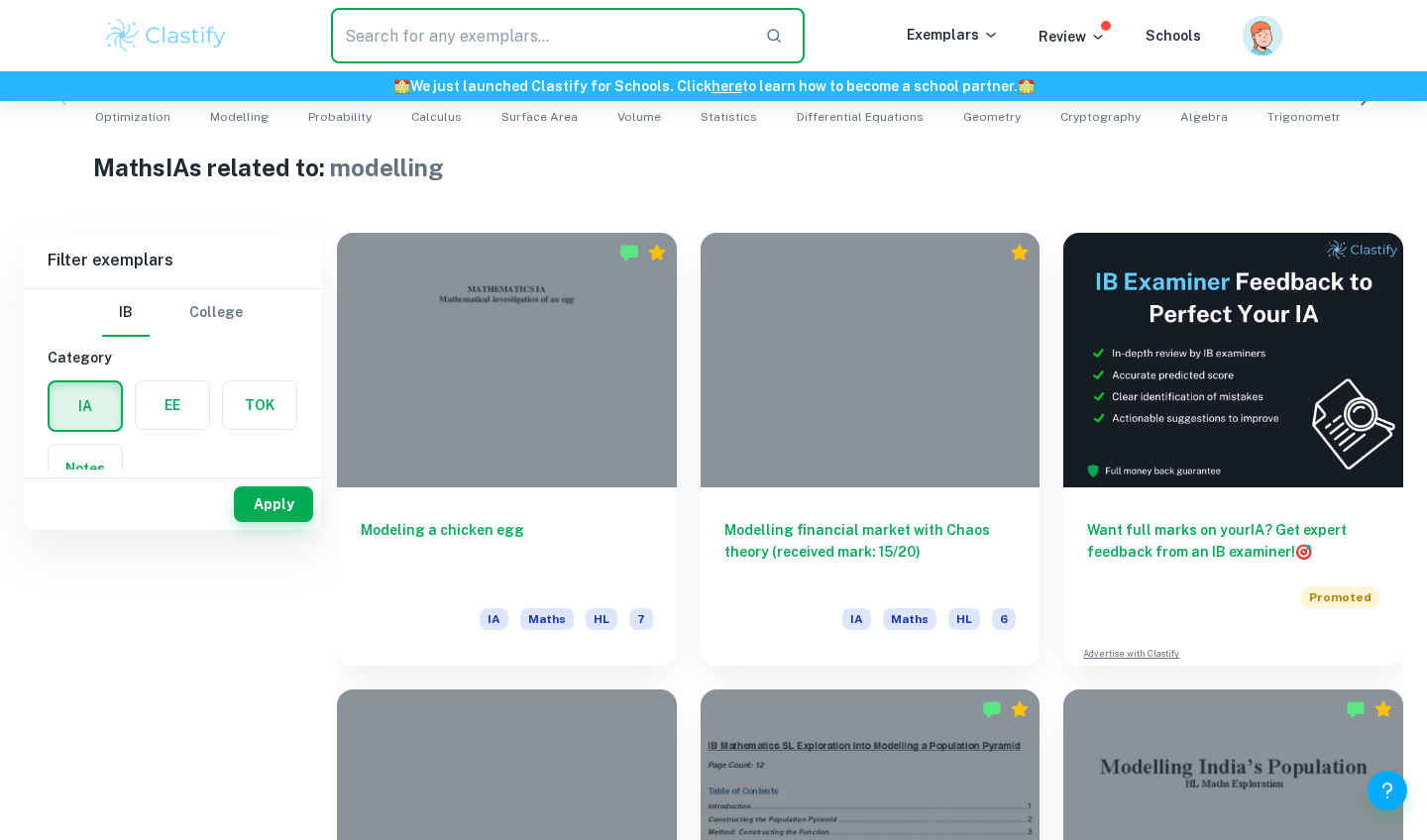 click on "modelling" at bounding box center (663, -111) 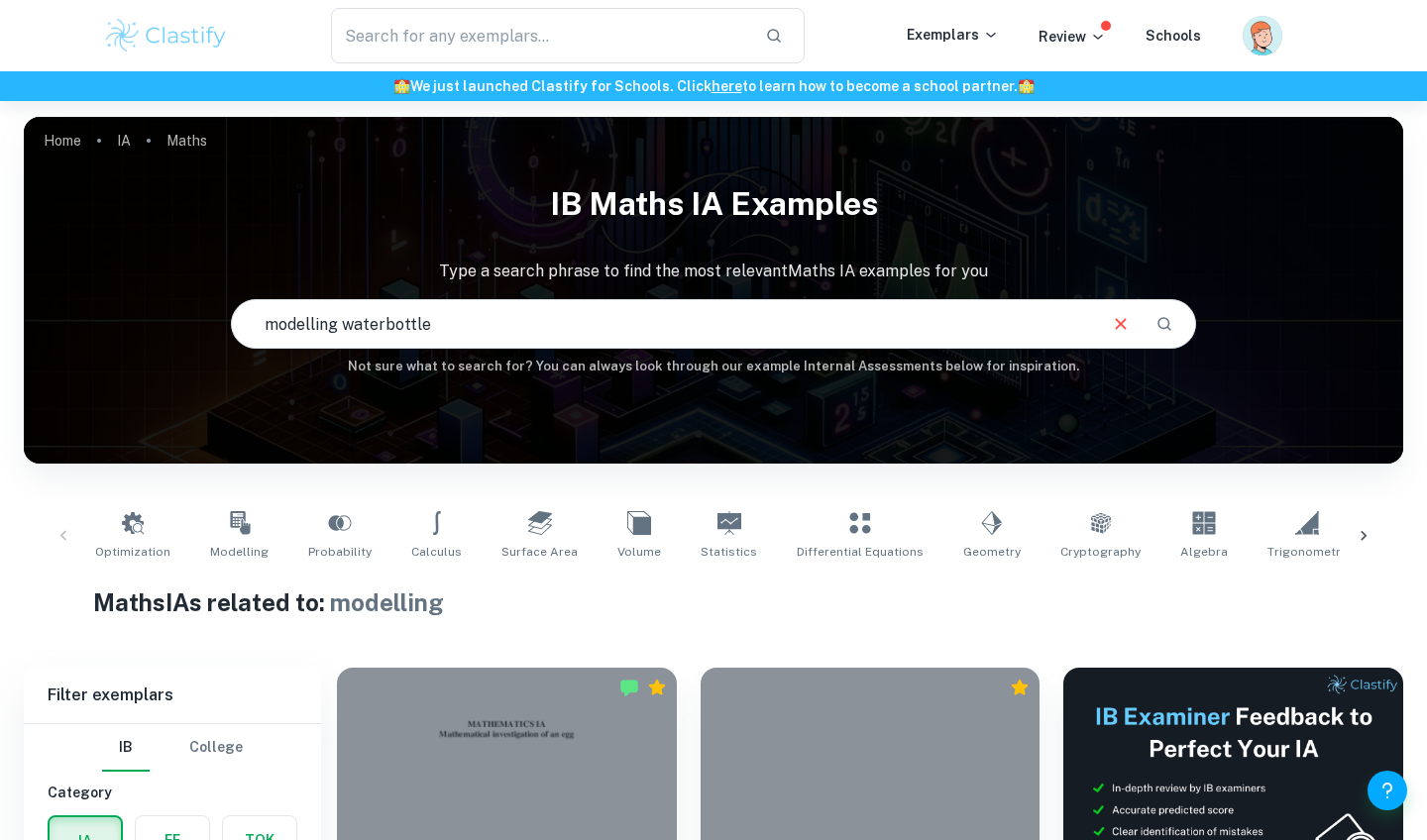type on "modelling waterbottle" 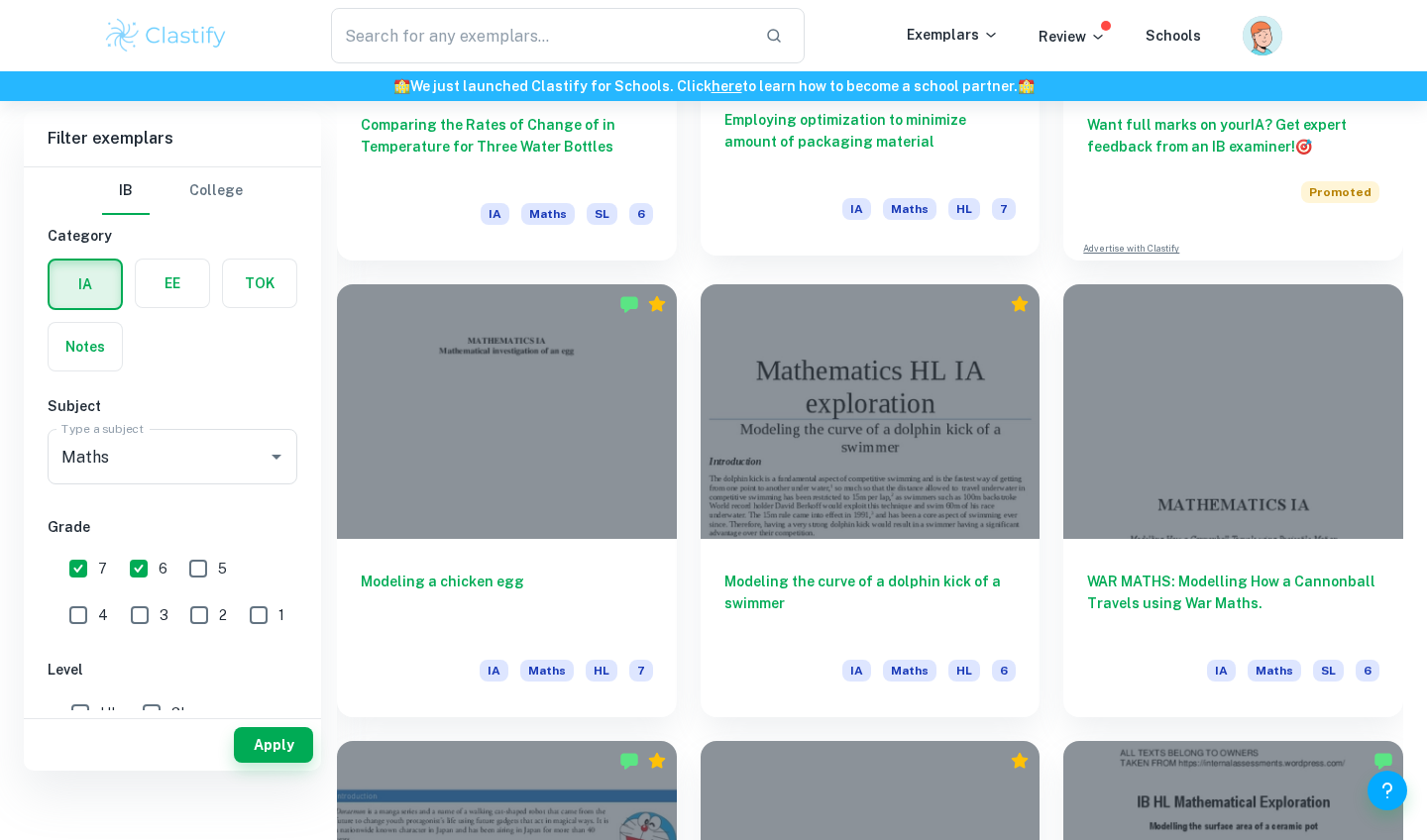 scroll, scrollTop: 497, scrollLeft: 0, axis: vertical 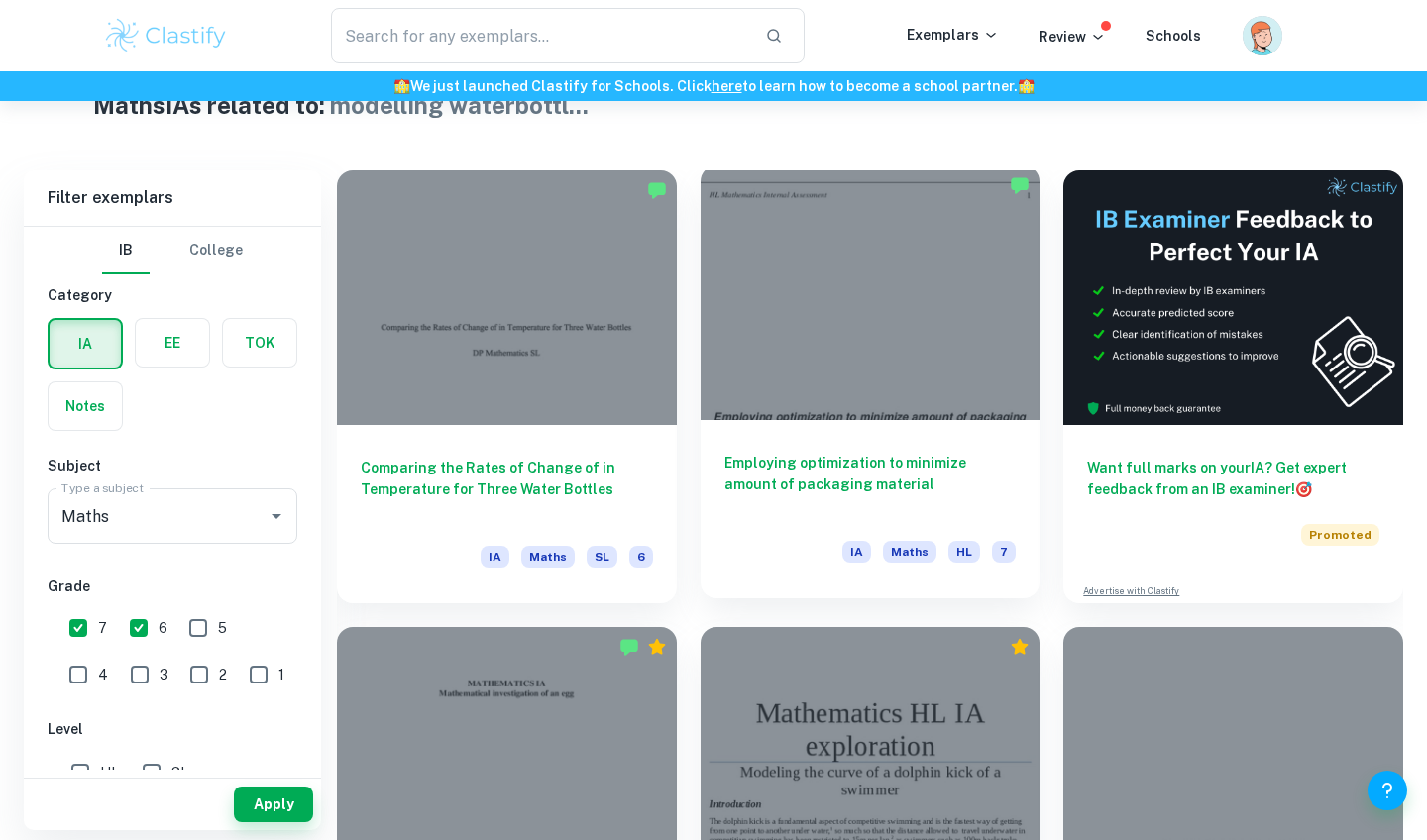 click on "Employing optimization to minimize amount of packaging material" at bounding box center [870, 484] 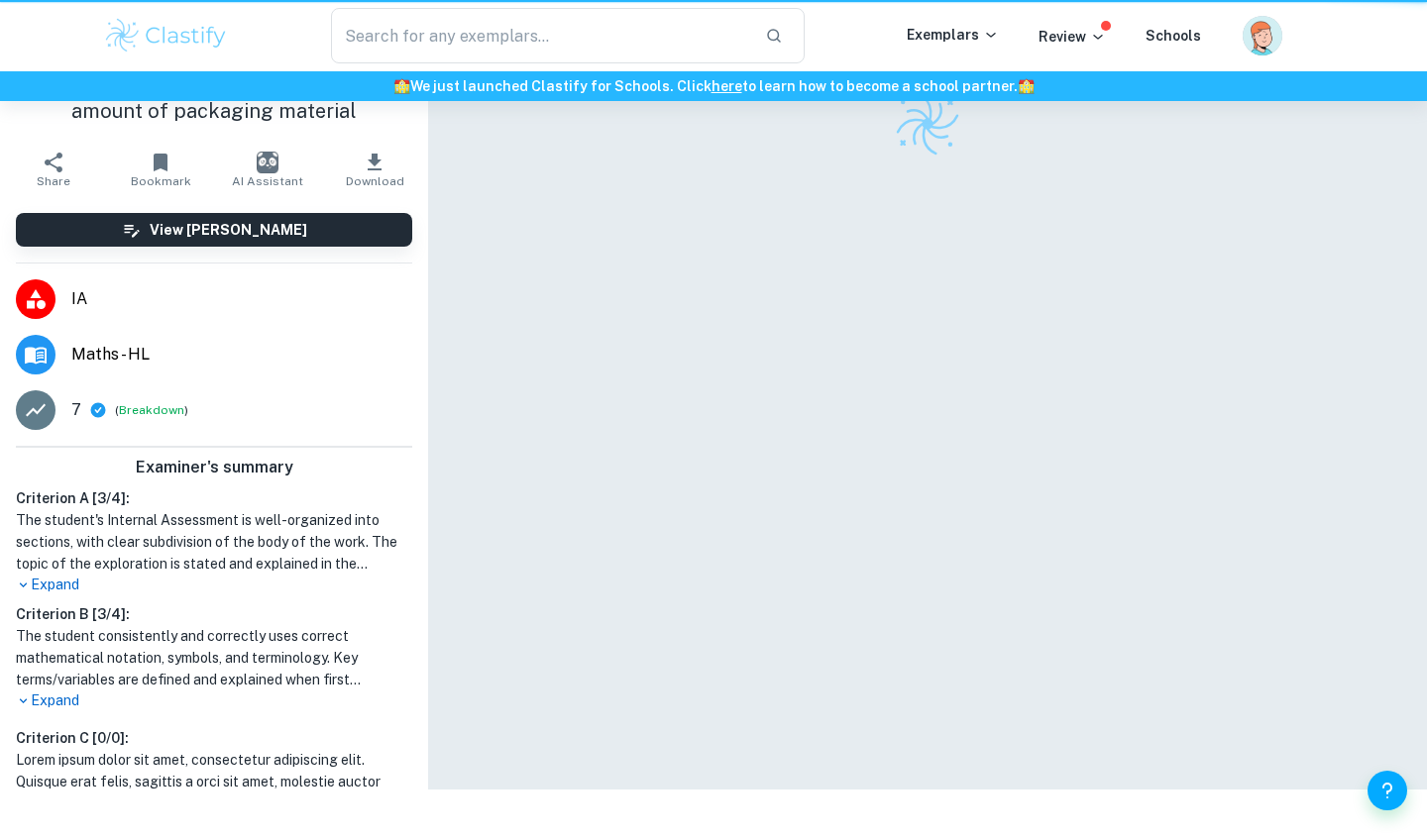 scroll, scrollTop: 0, scrollLeft: 0, axis: both 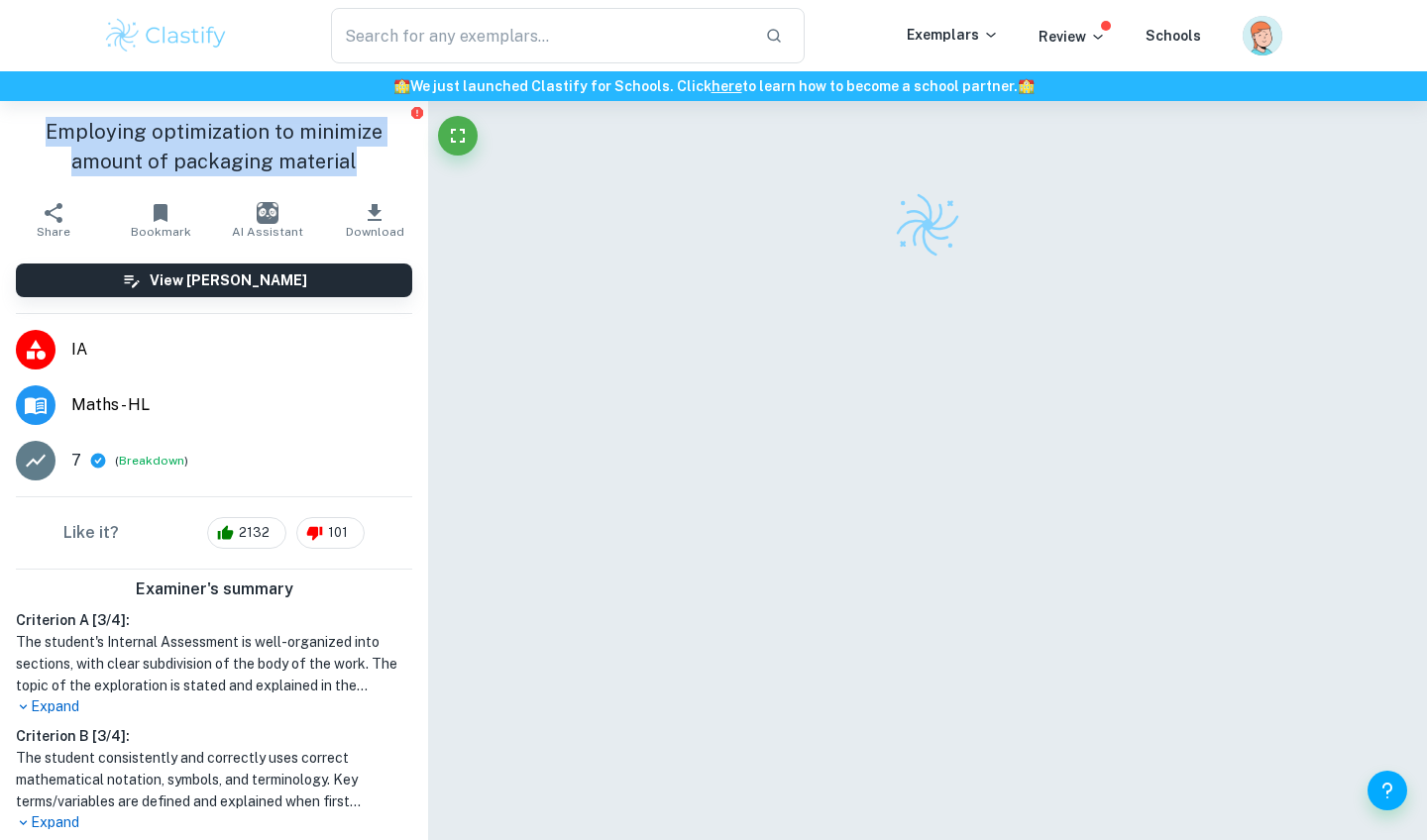 drag, startPoint x: 371, startPoint y: 166, endPoint x: 30, endPoint y: 137, distance: 342.23092 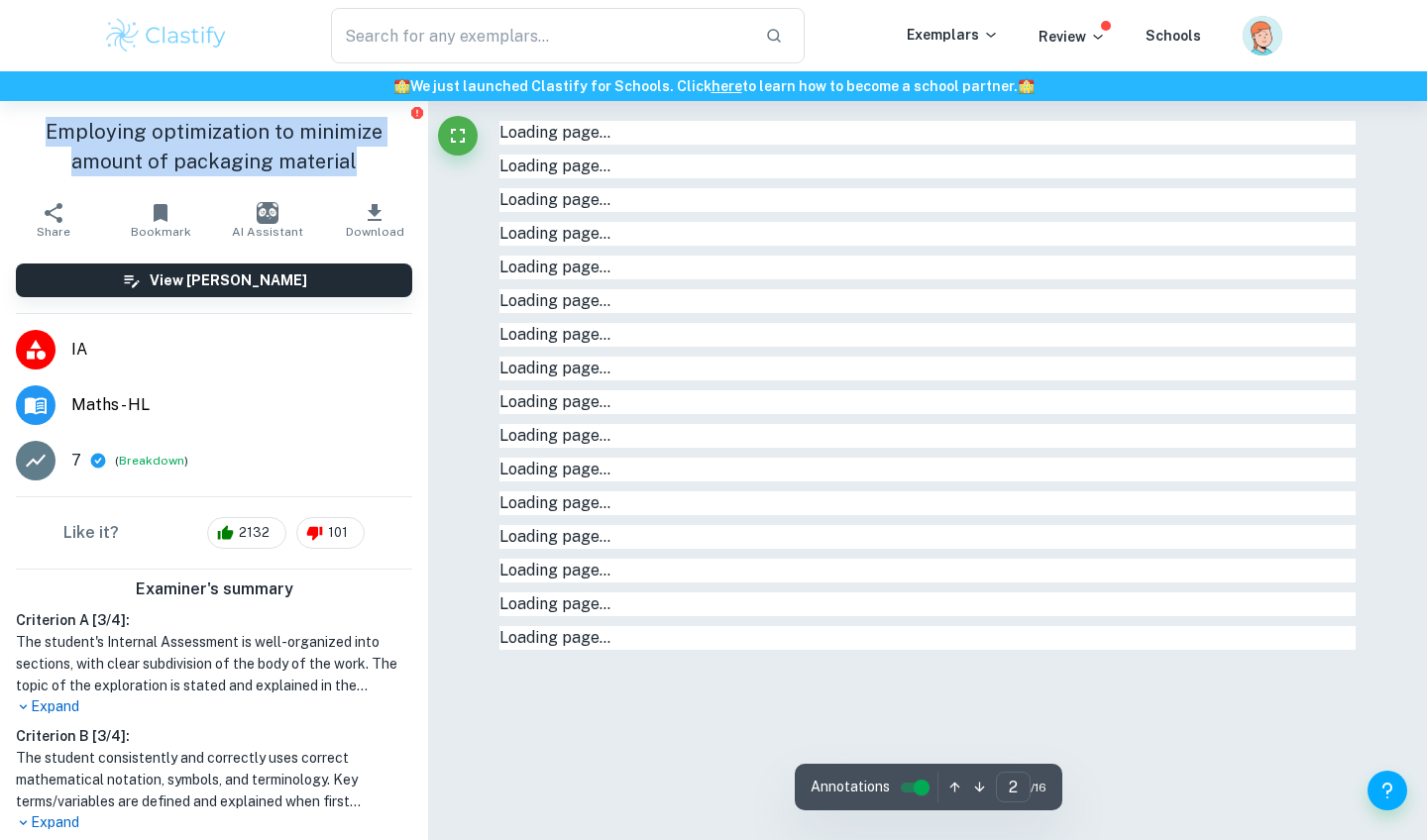 copy on "Employing optimization to minimize amount of packaging material" 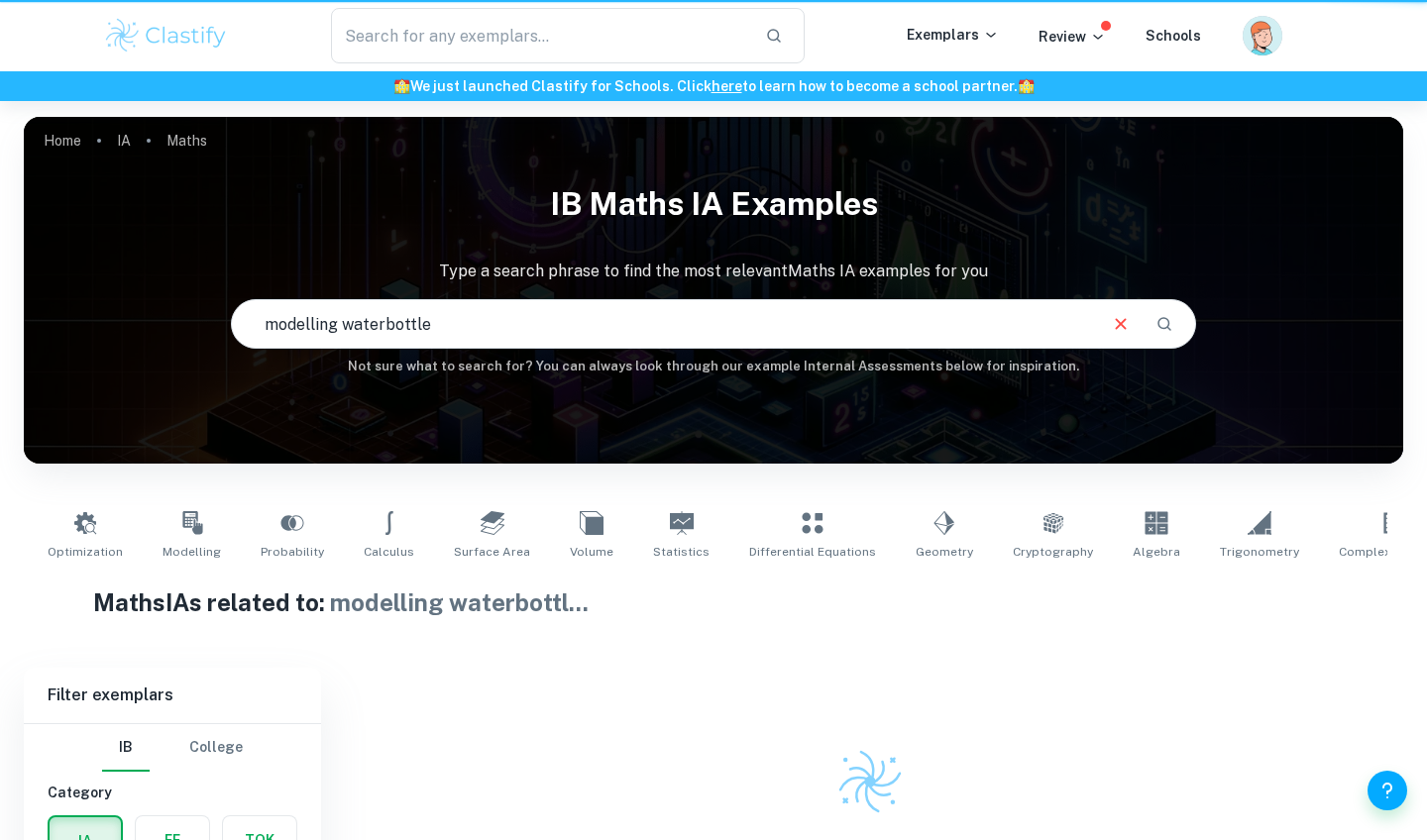 scroll, scrollTop: 125, scrollLeft: 0, axis: vertical 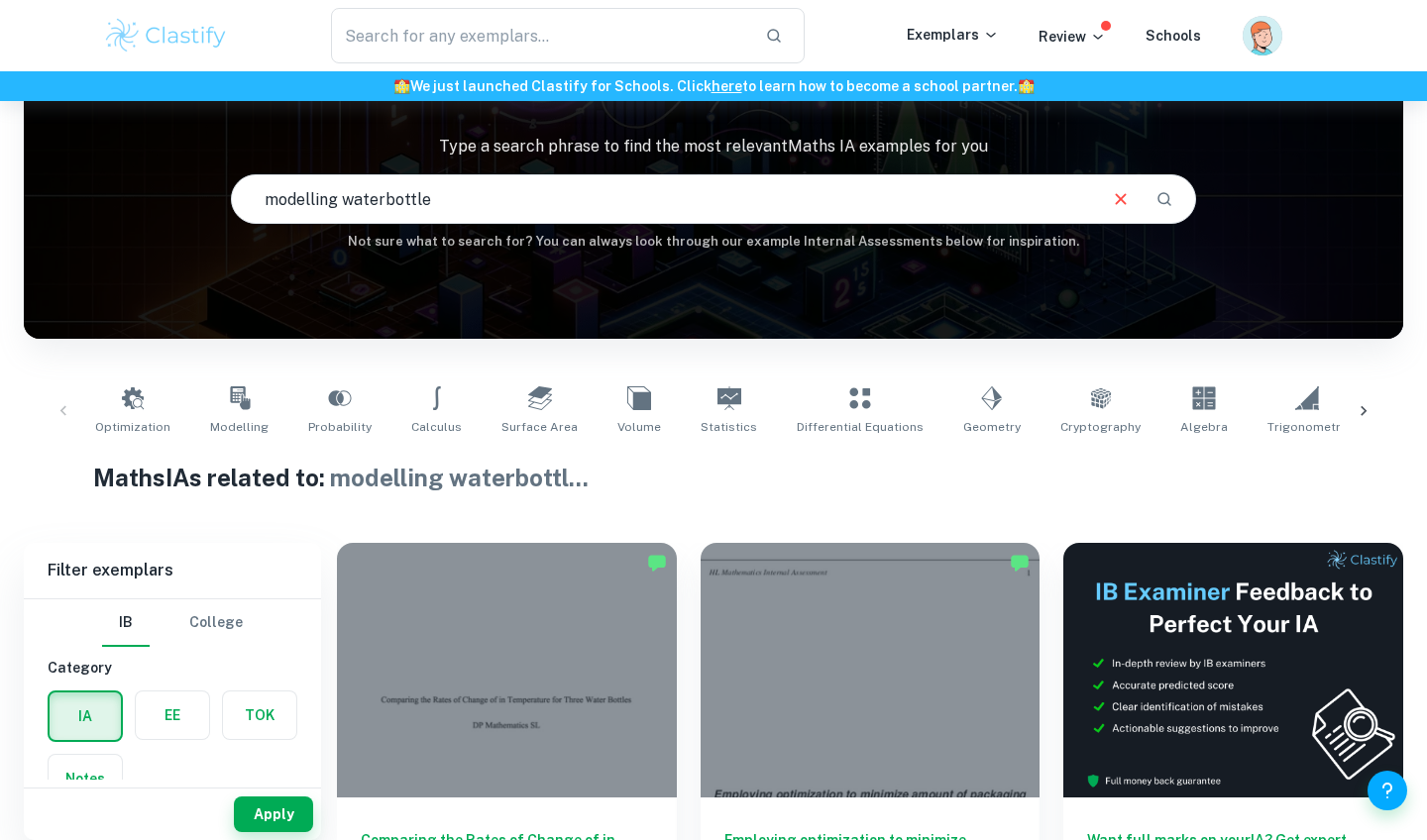 drag, startPoint x: 494, startPoint y: 200, endPoint x: 299, endPoint y: 219, distance: 195.92345 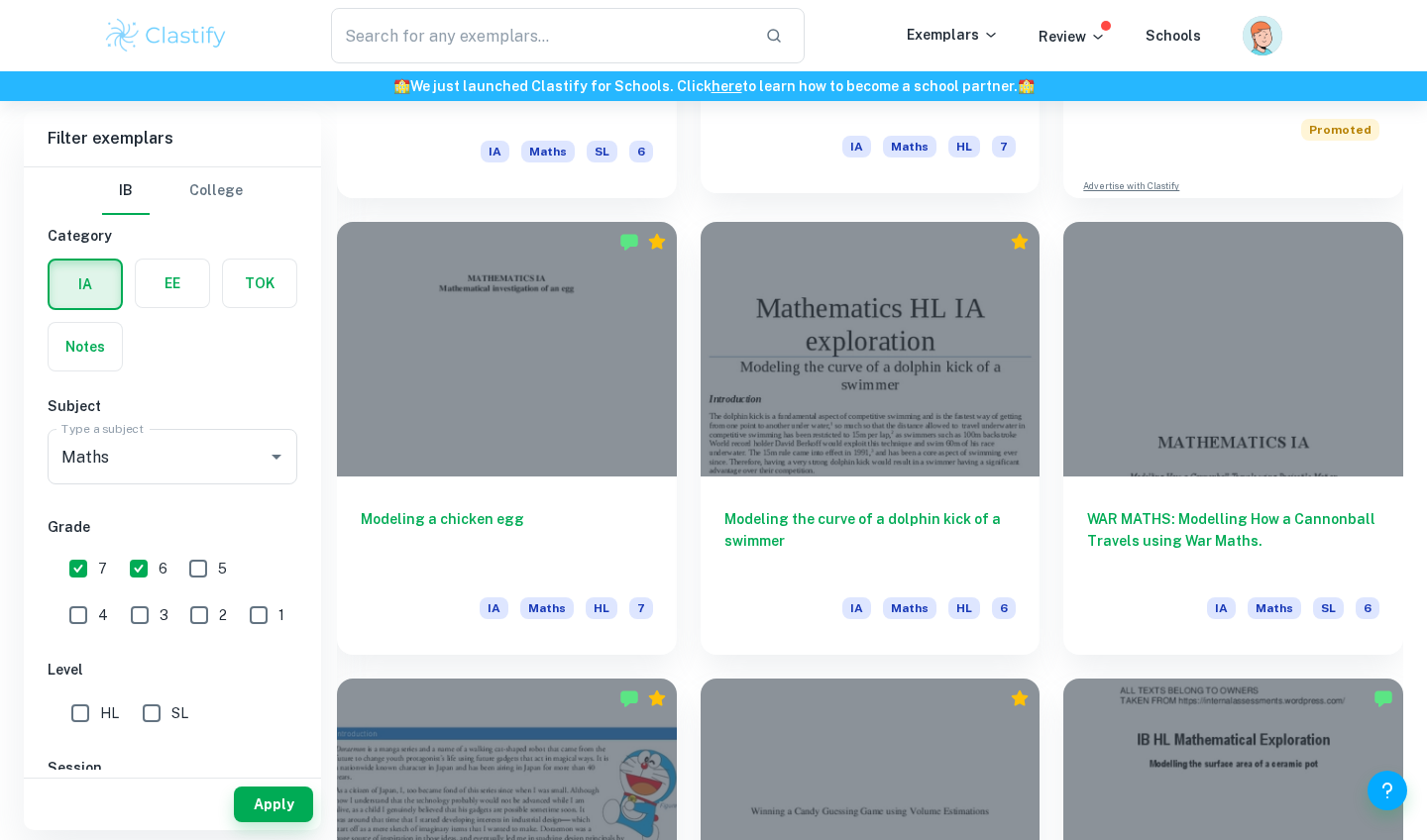 scroll, scrollTop: 1075, scrollLeft: 0, axis: vertical 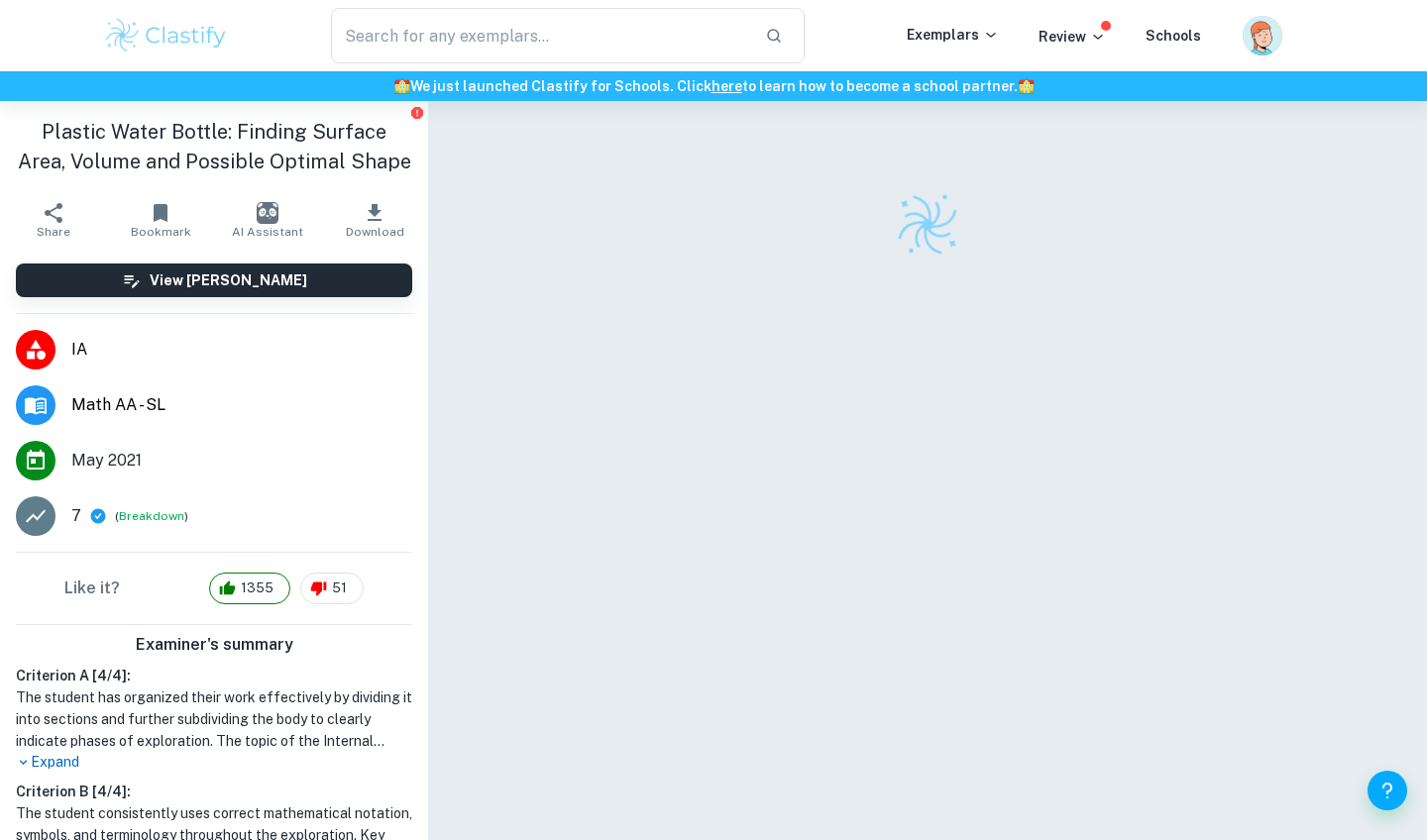 checkbox on "true" 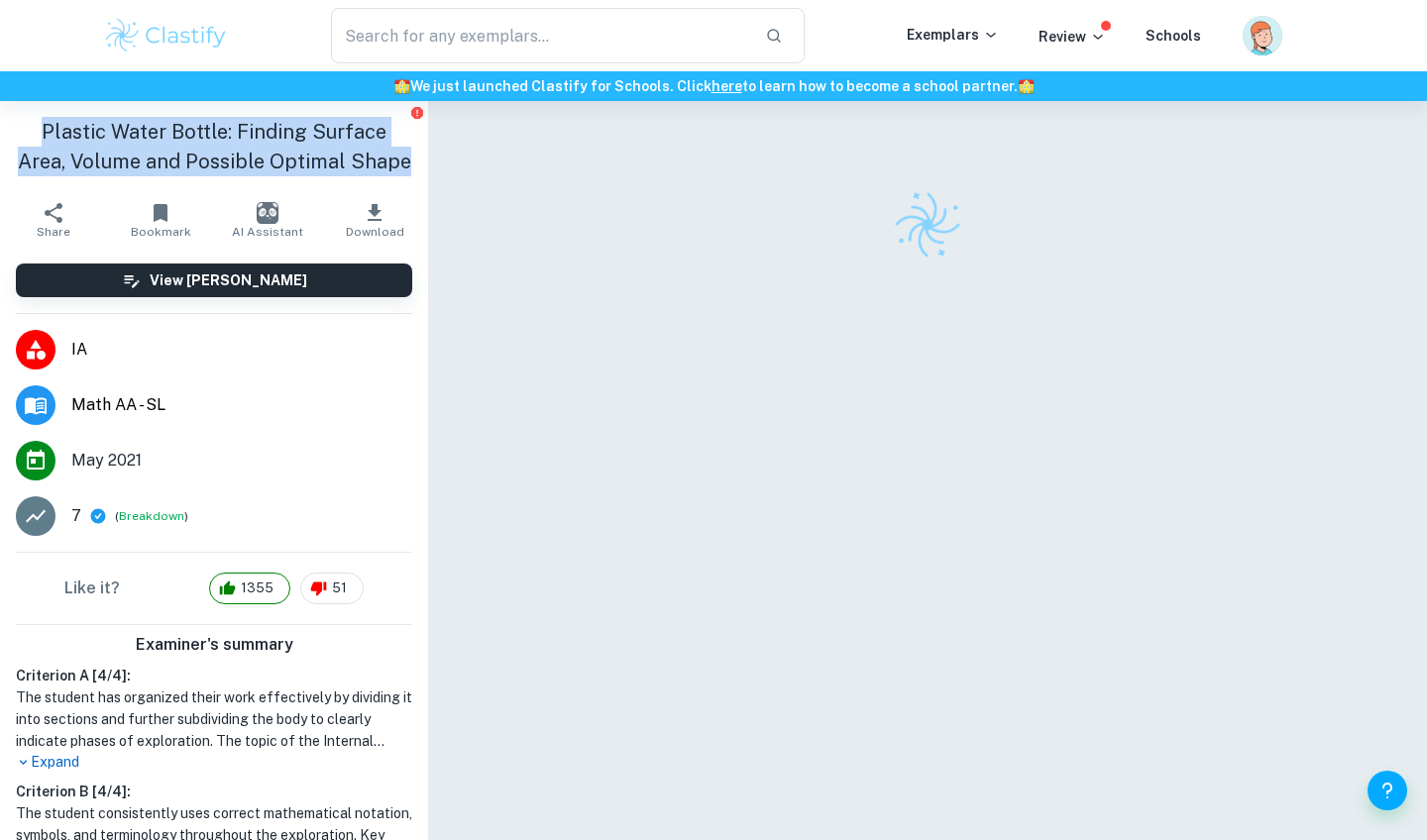 click on "Plastic Water Bottle: Finding Surface Area, Volume and Possible Optimal Shape" at bounding box center (214, 147) 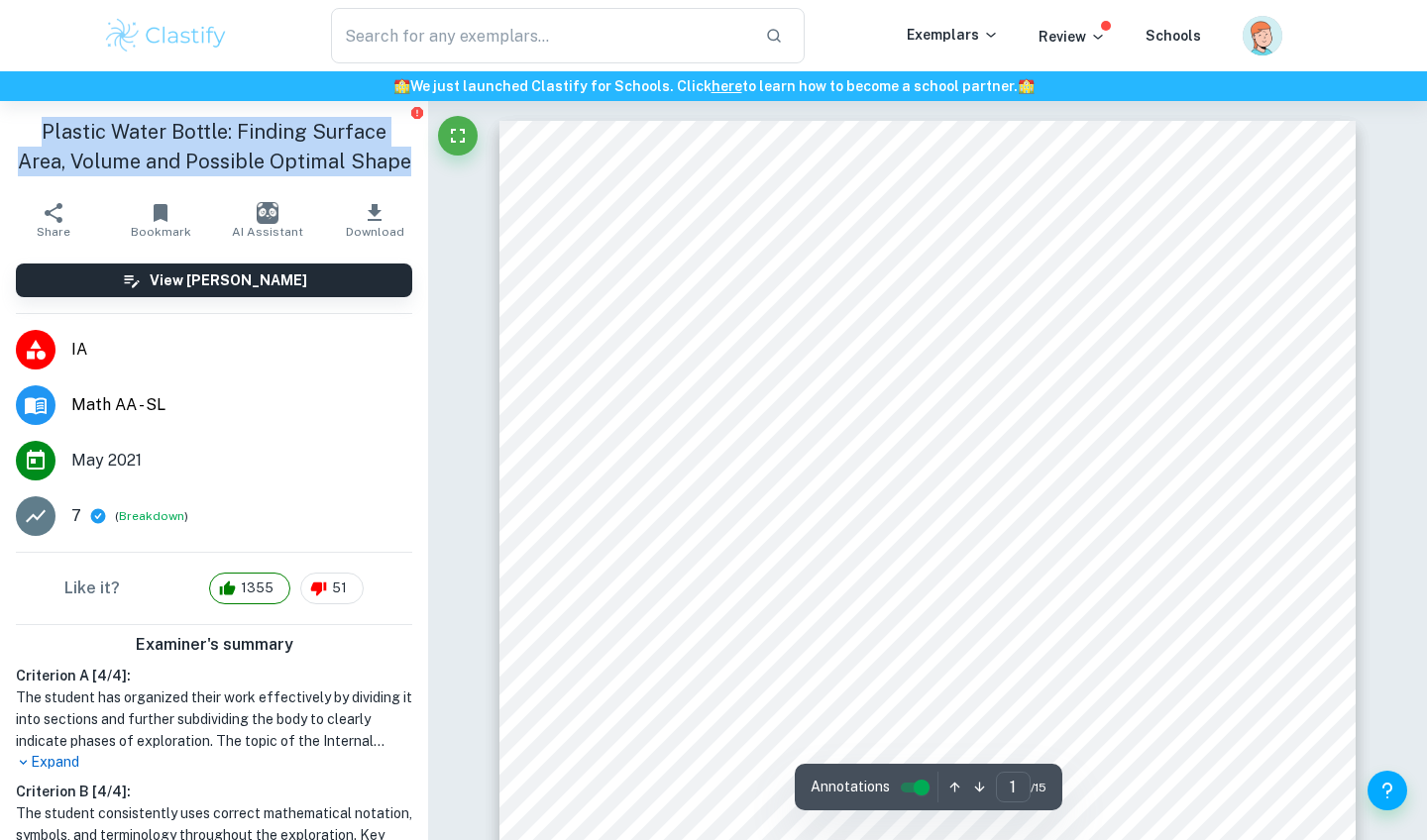 scroll, scrollTop: 3025, scrollLeft: 0, axis: vertical 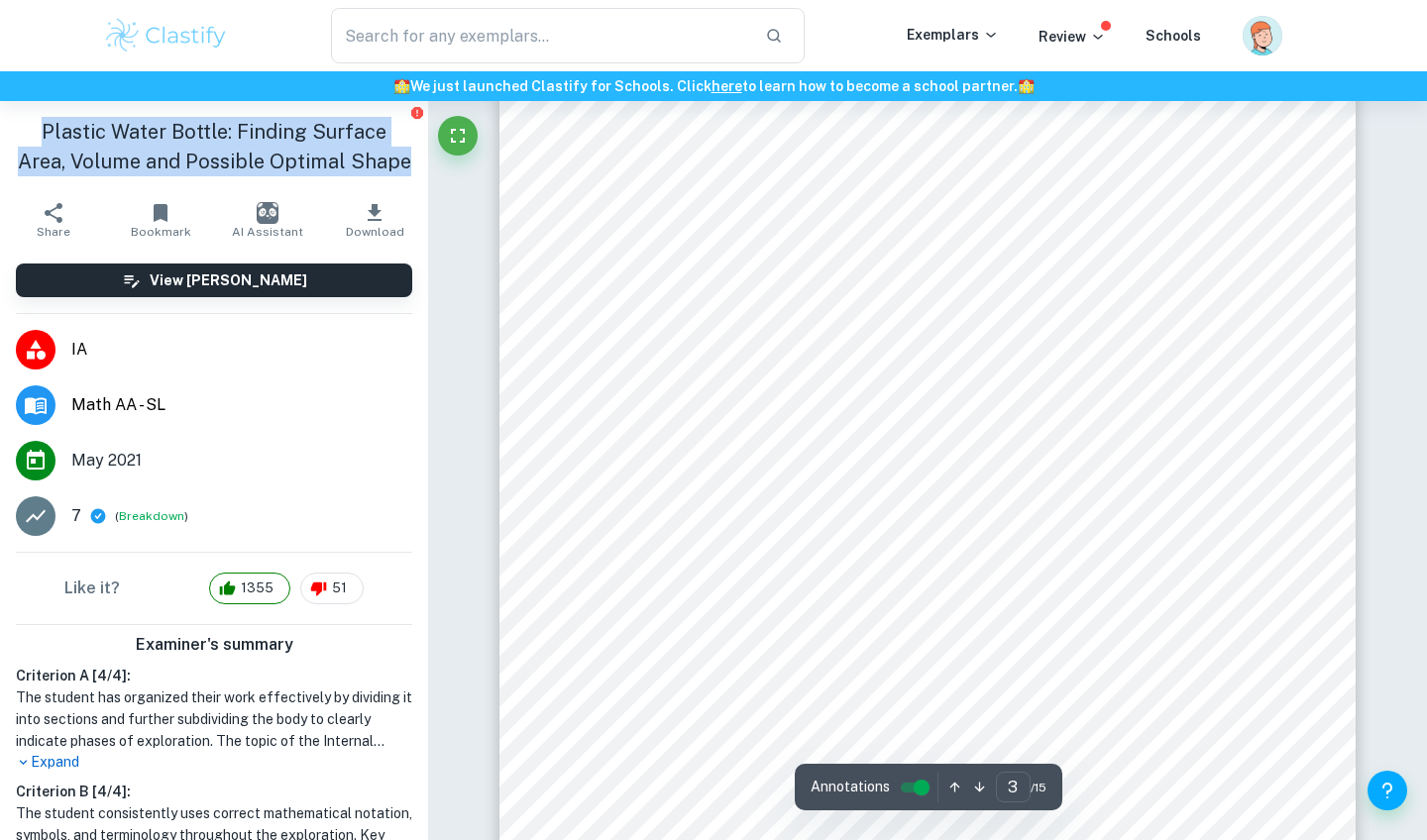 type on "1" 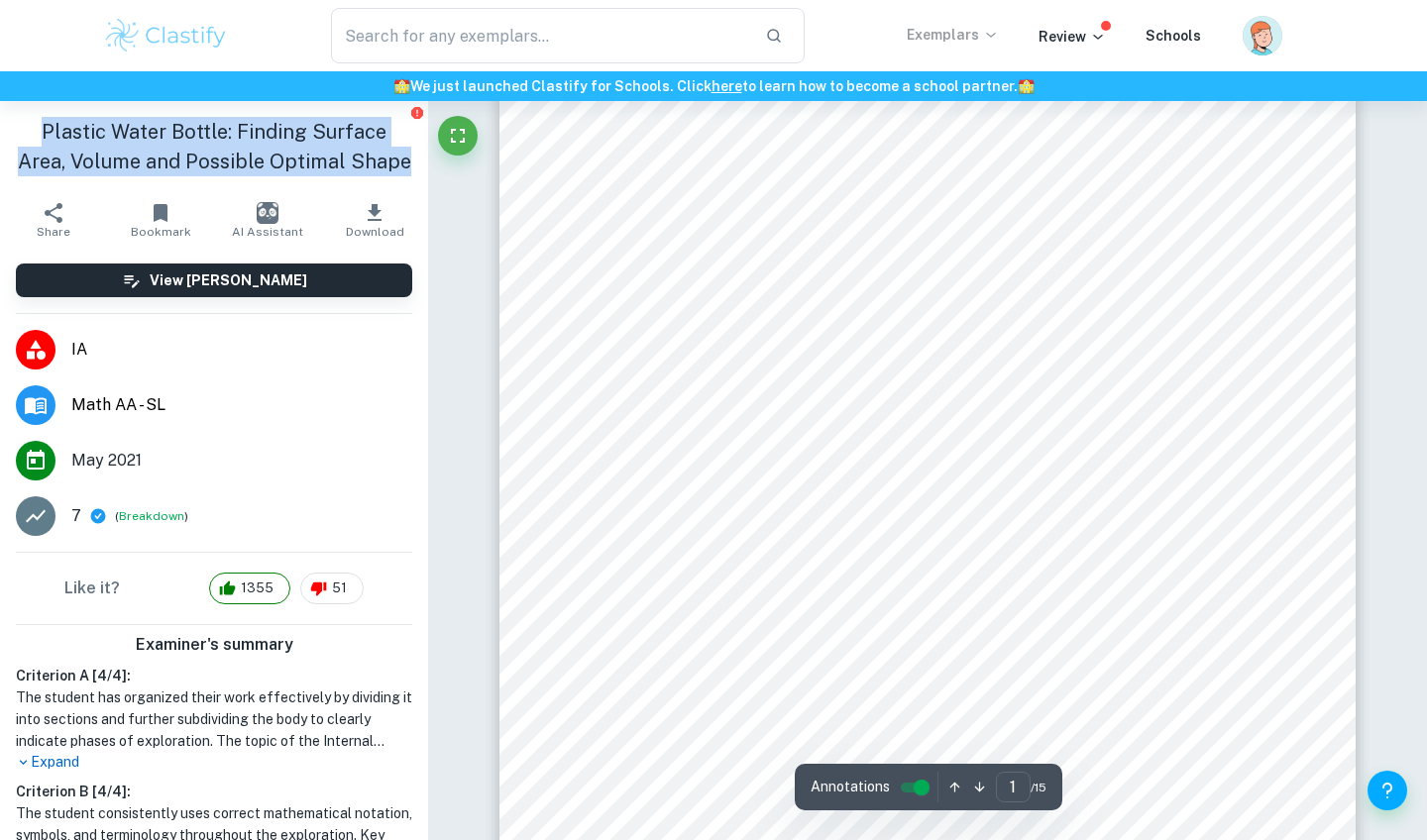 scroll, scrollTop: 362, scrollLeft: 0, axis: vertical 